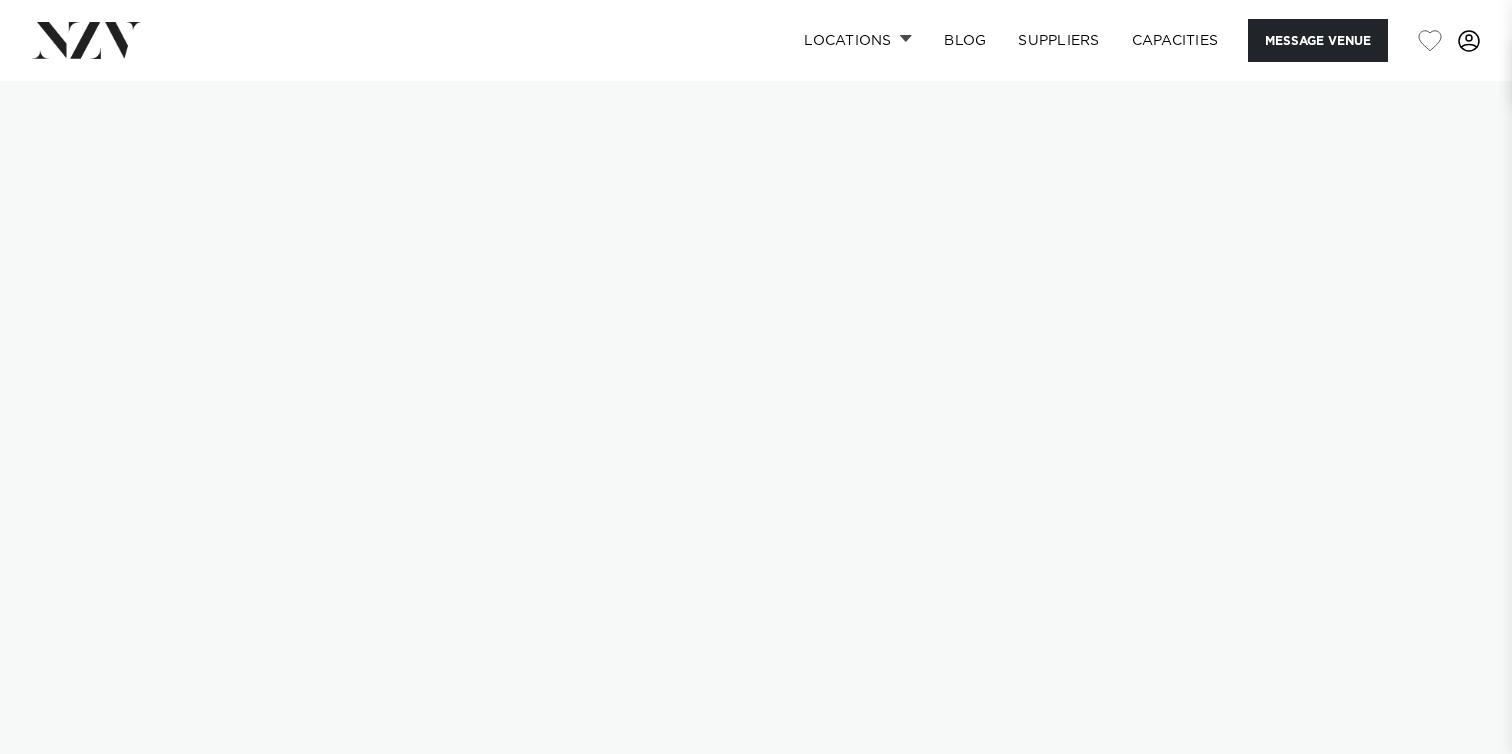 scroll, scrollTop: 0, scrollLeft: 0, axis: both 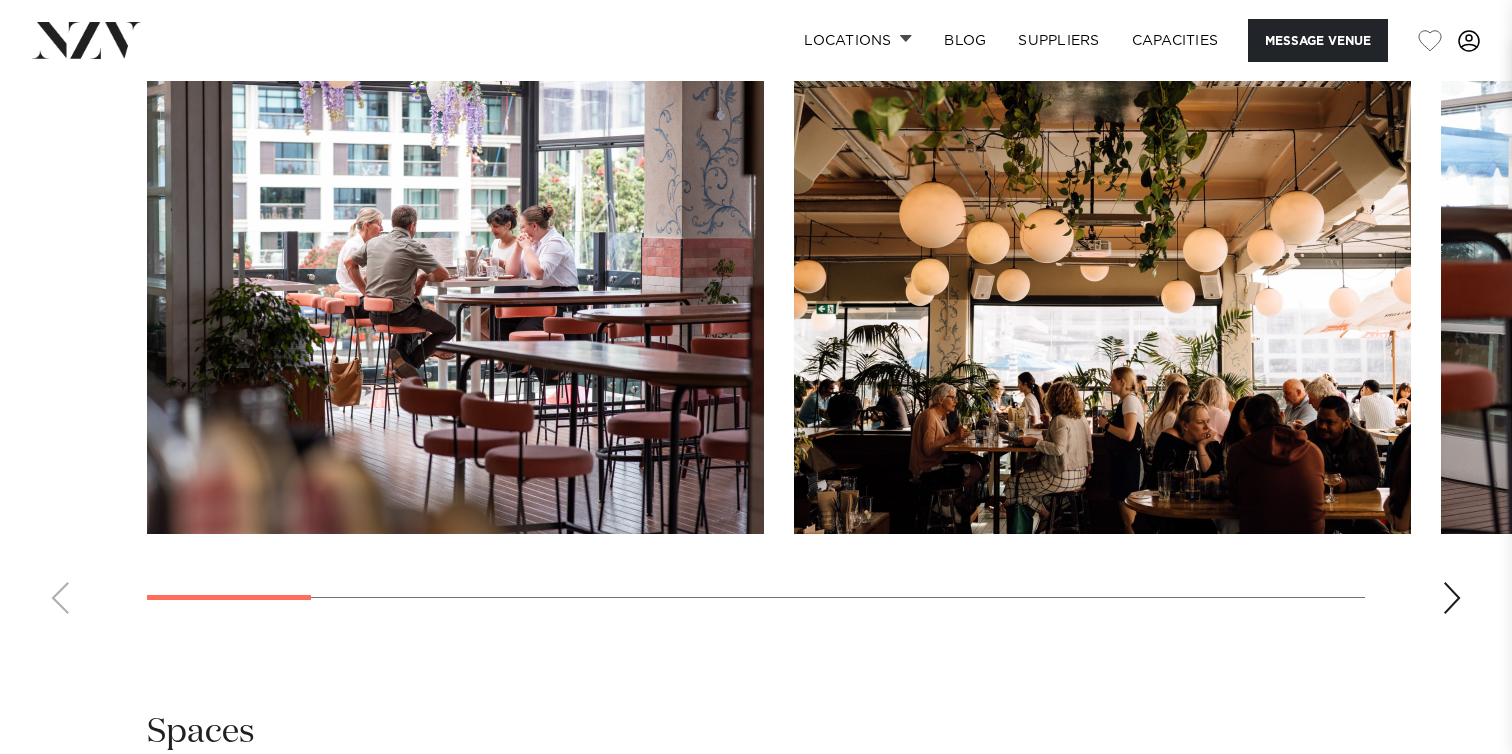 click at bounding box center (1452, 598) 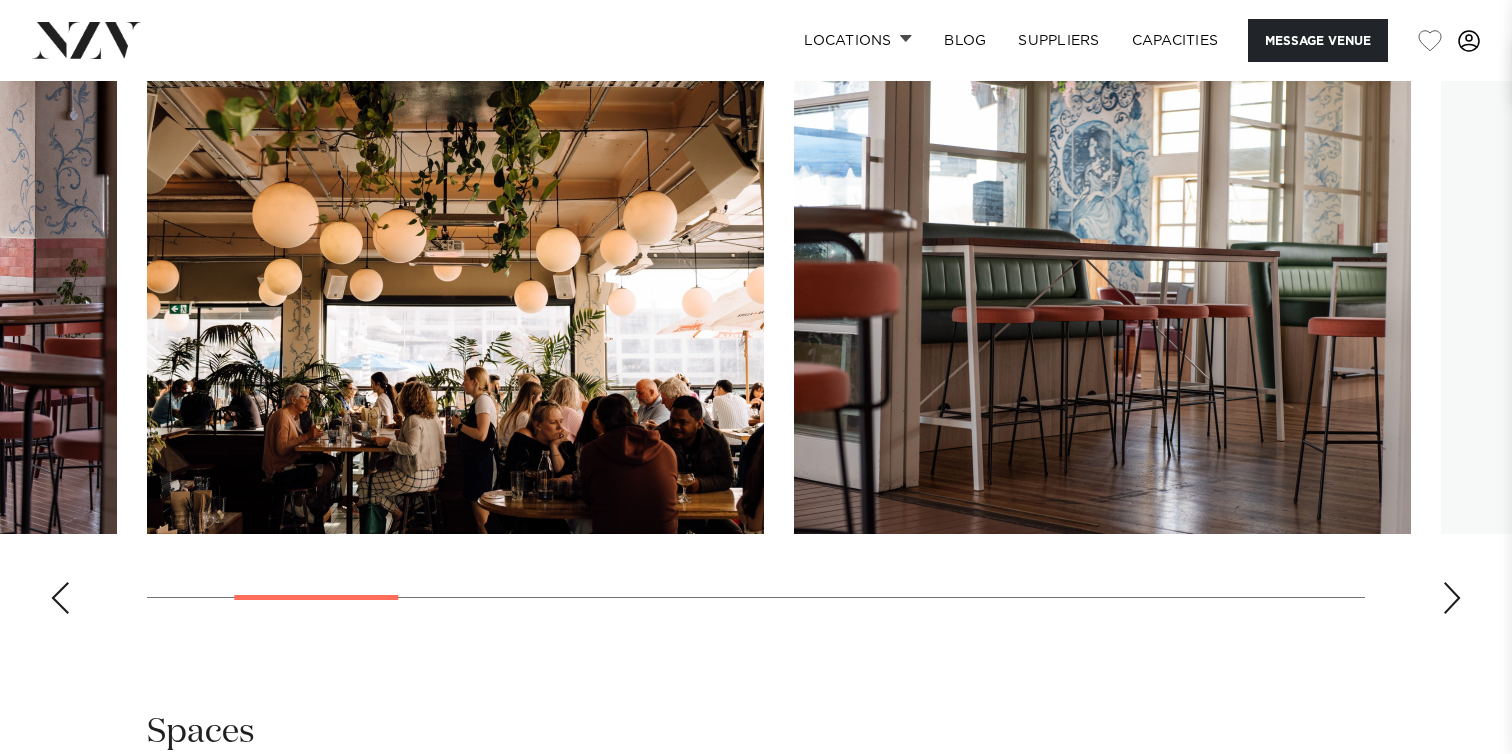 click at bounding box center [1452, 598] 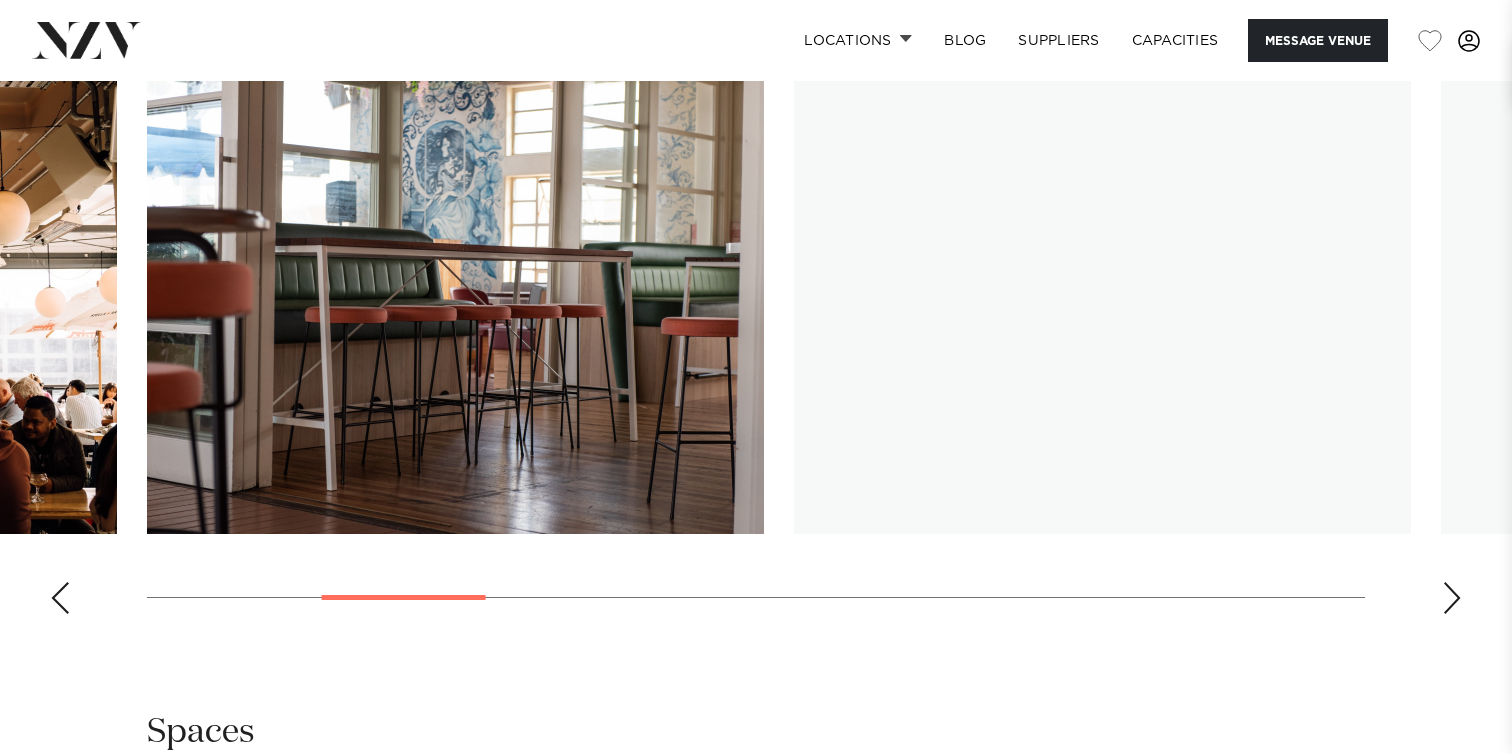click at bounding box center [1452, 598] 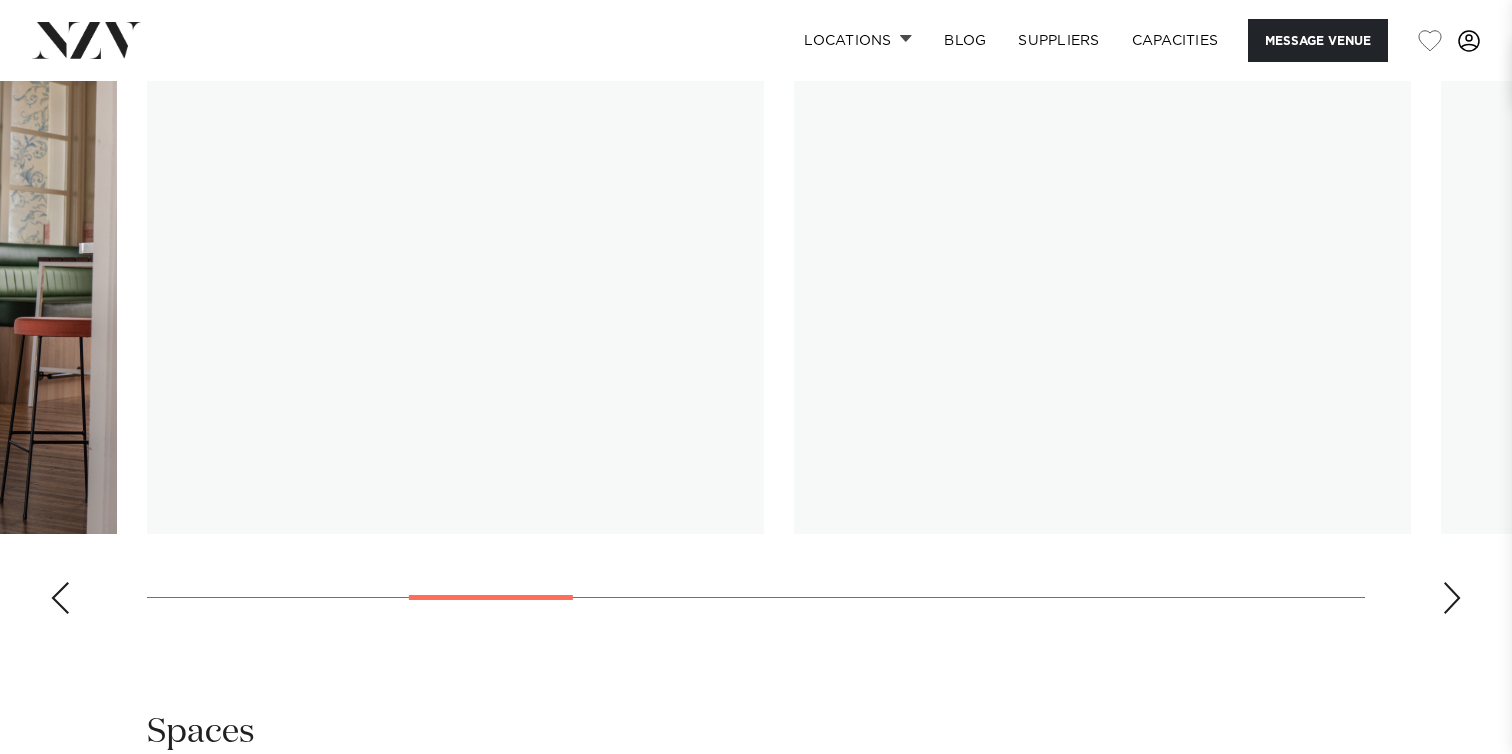click at bounding box center [1452, 598] 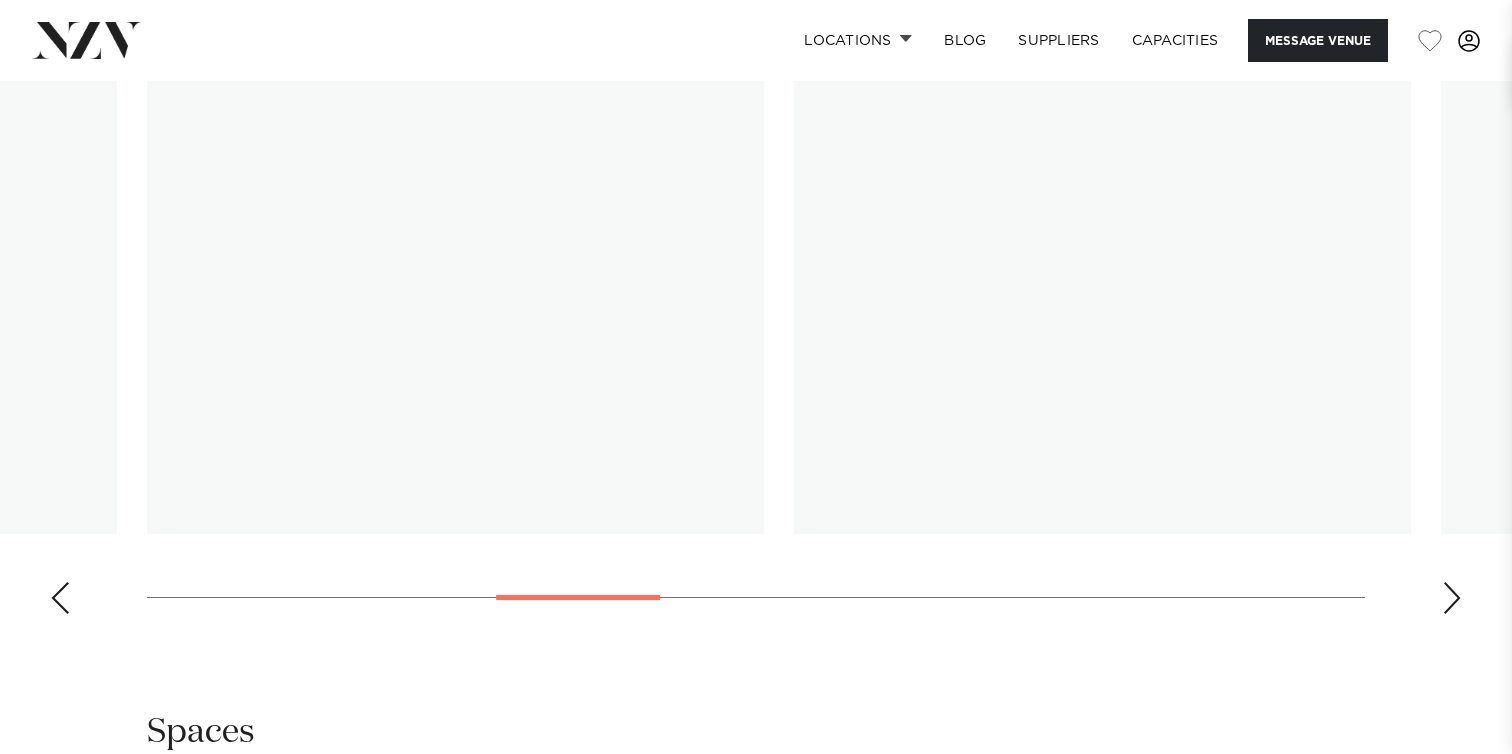 click at bounding box center (60, 598) 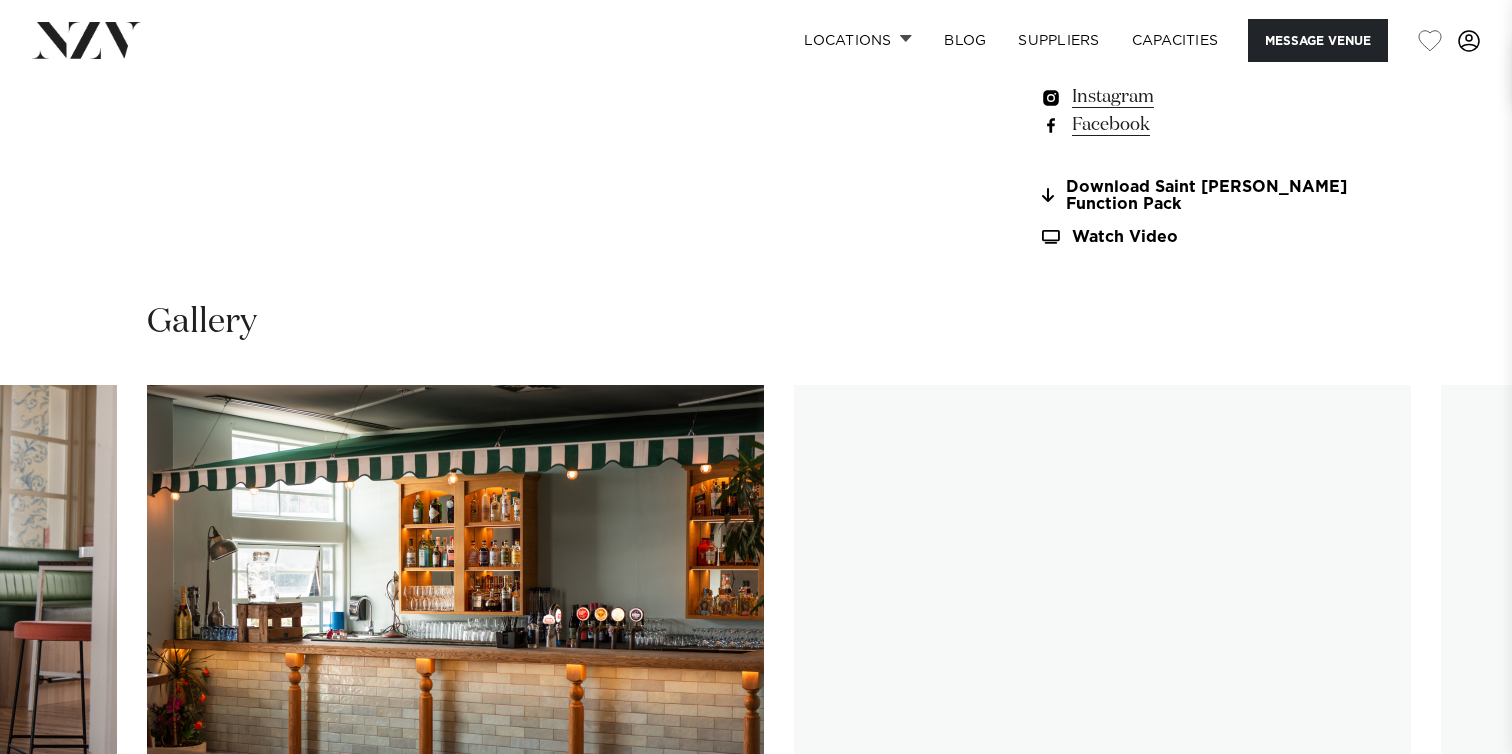 scroll, scrollTop: 1817, scrollLeft: 0, axis: vertical 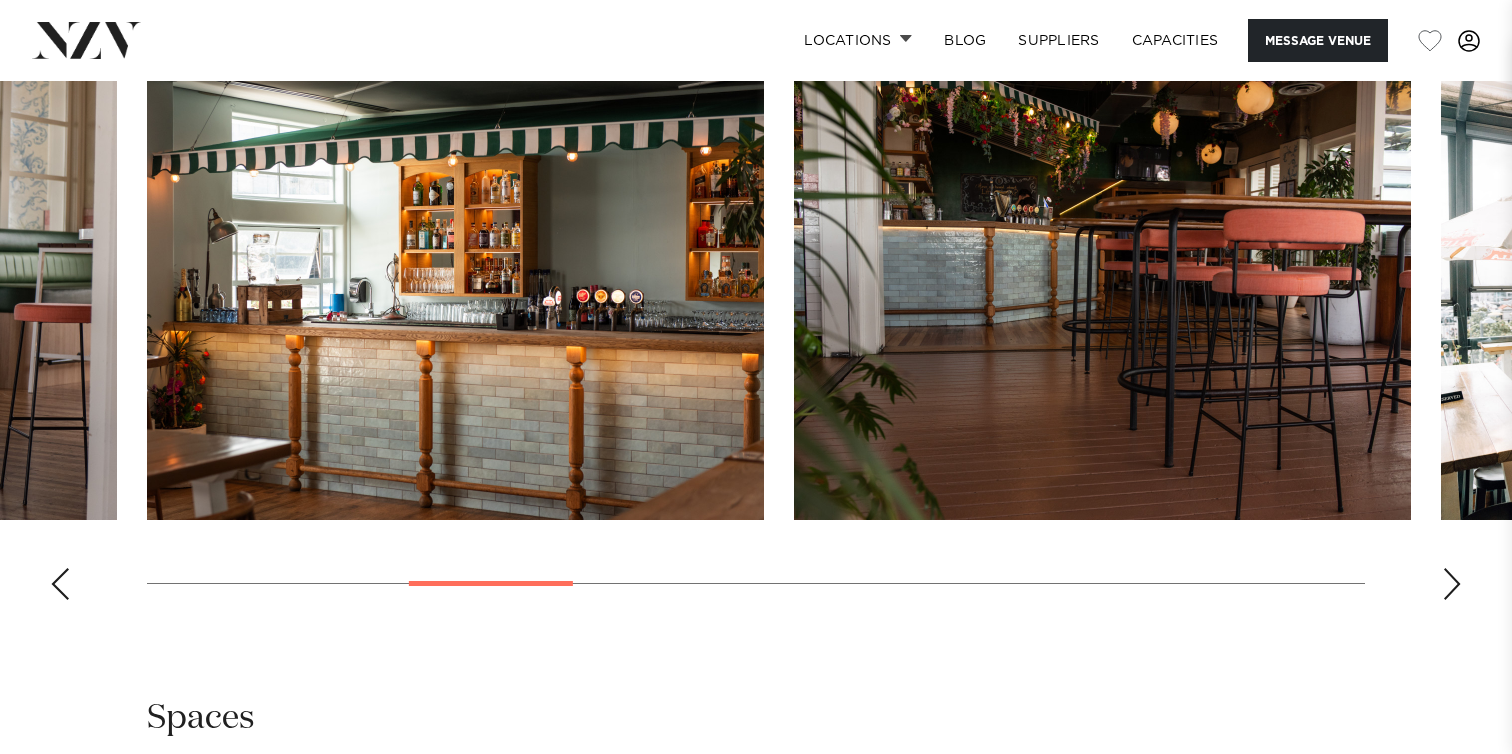 click at bounding box center [1452, 584] 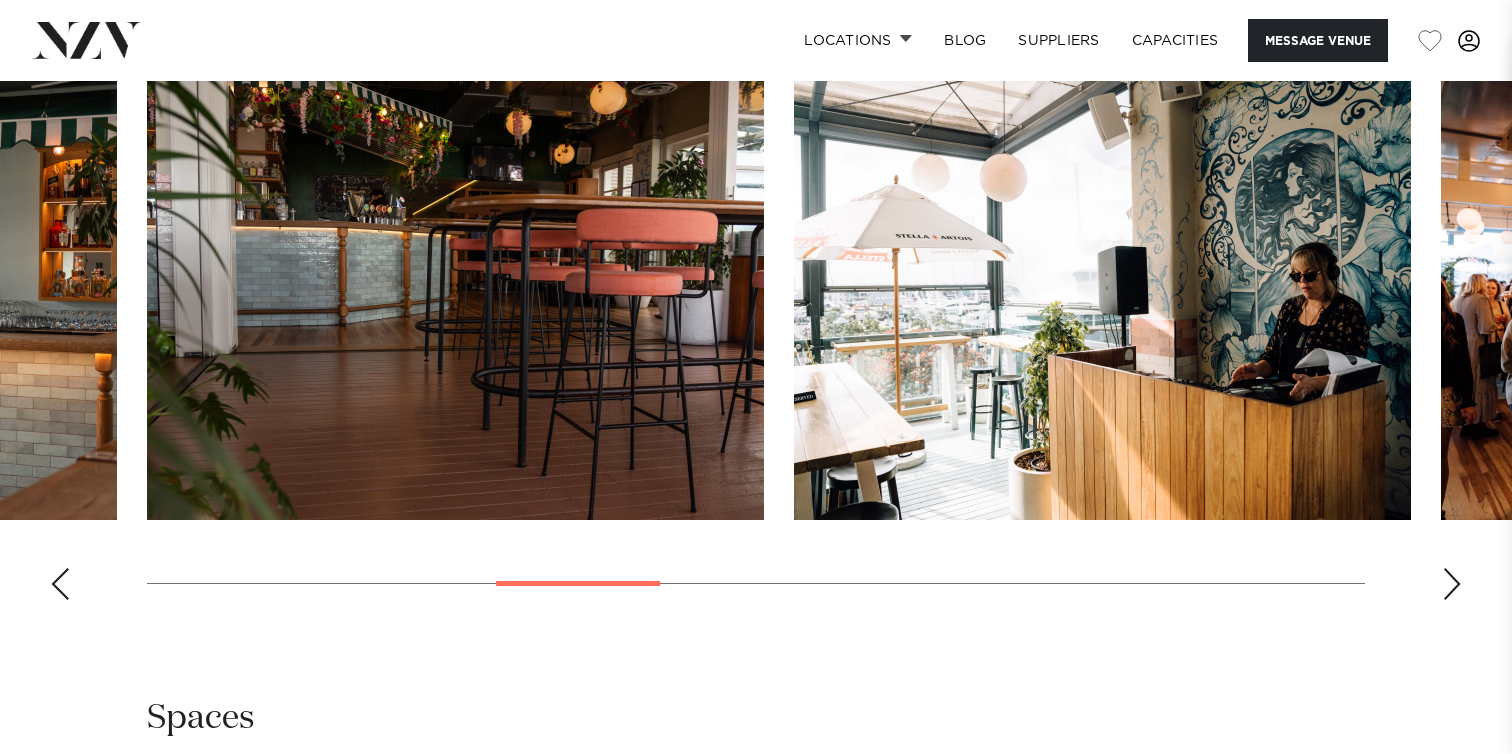 click at bounding box center (1452, 584) 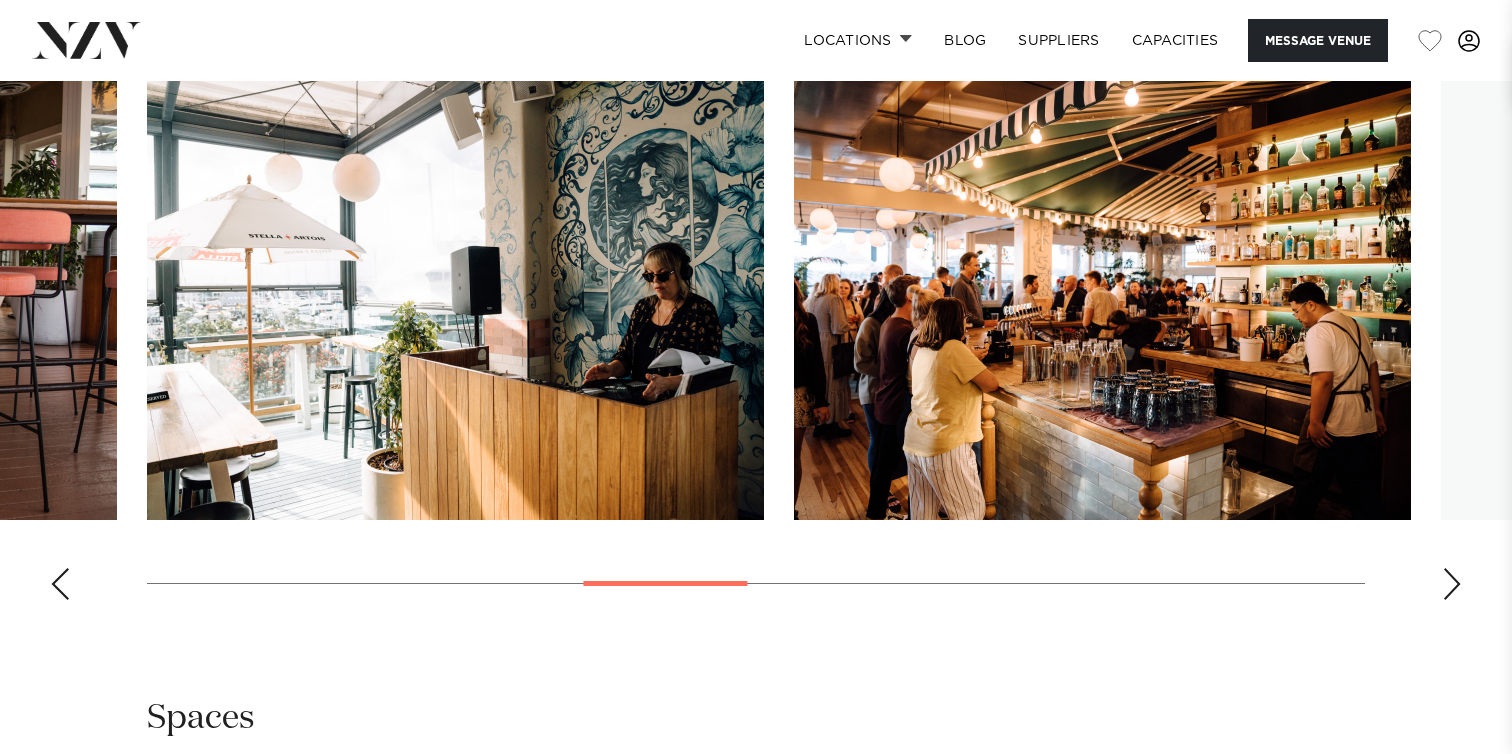 click at bounding box center (1452, 584) 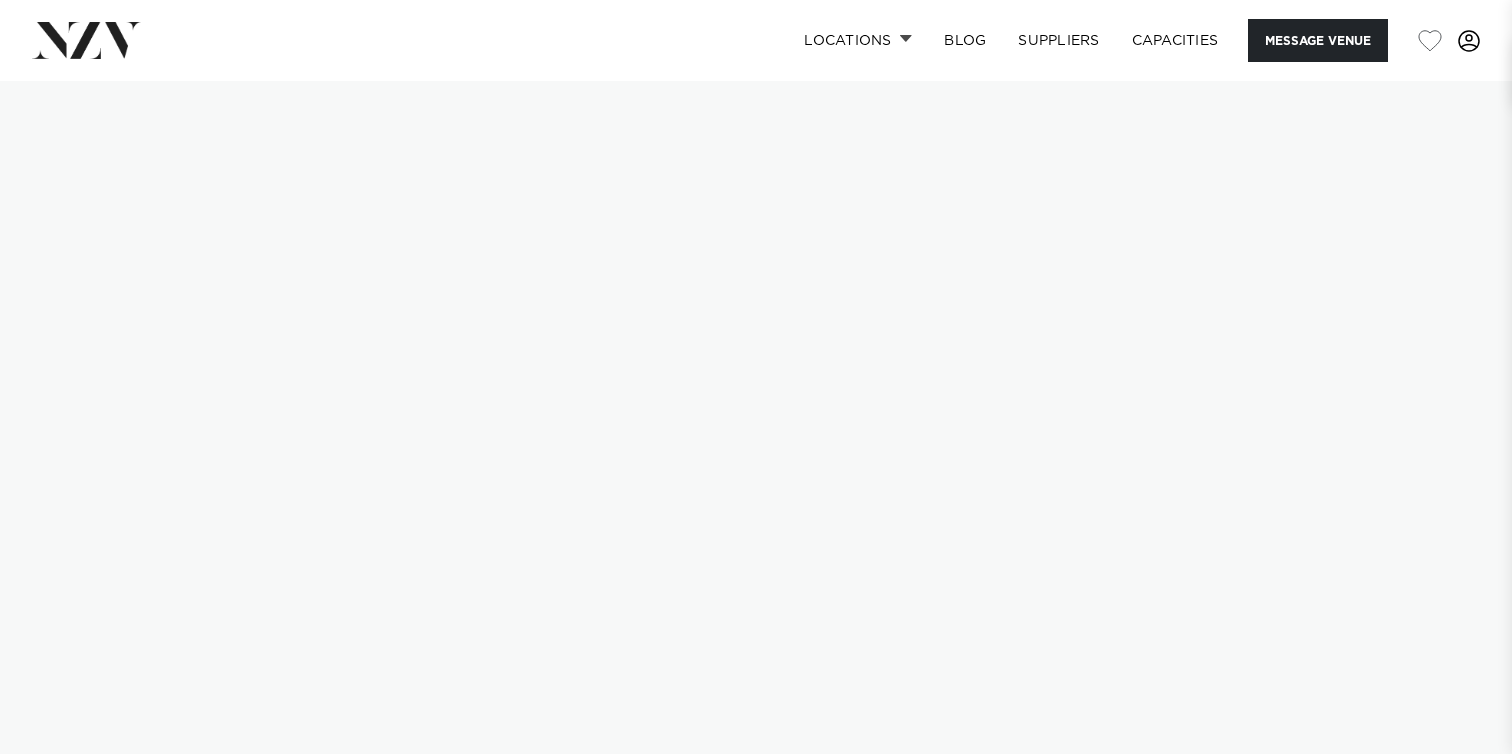 scroll, scrollTop: 2045, scrollLeft: 0, axis: vertical 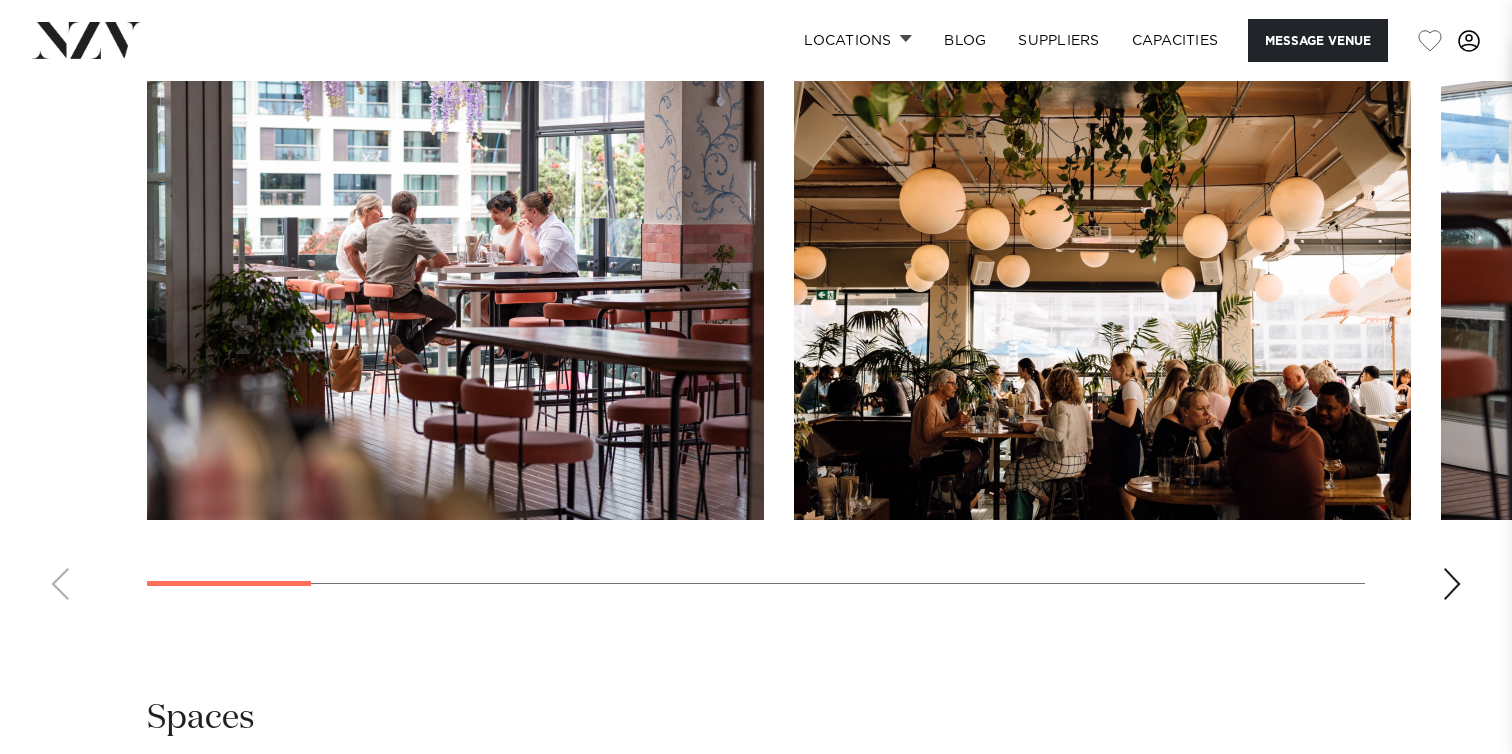 click at bounding box center [1452, 584] 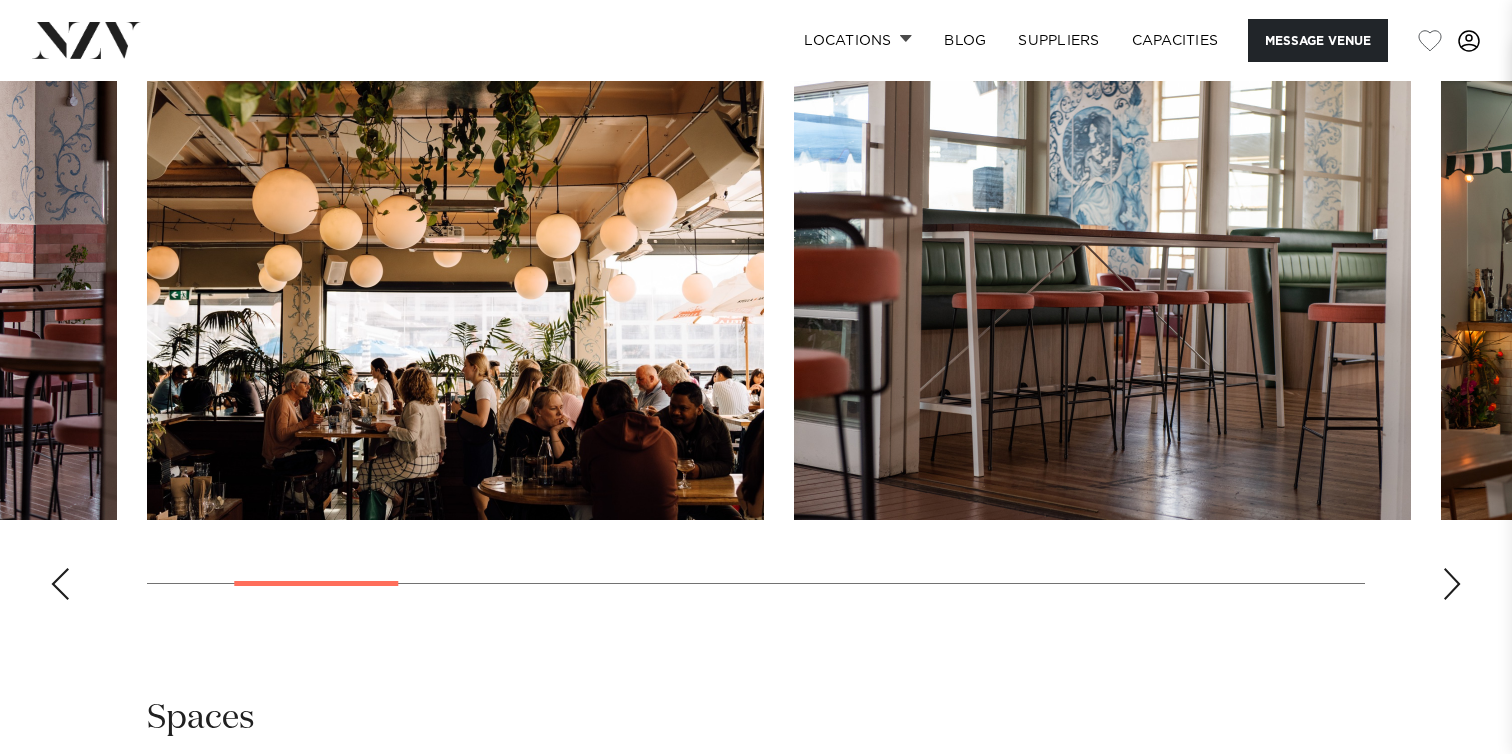 click at bounding box center (1452, 584) 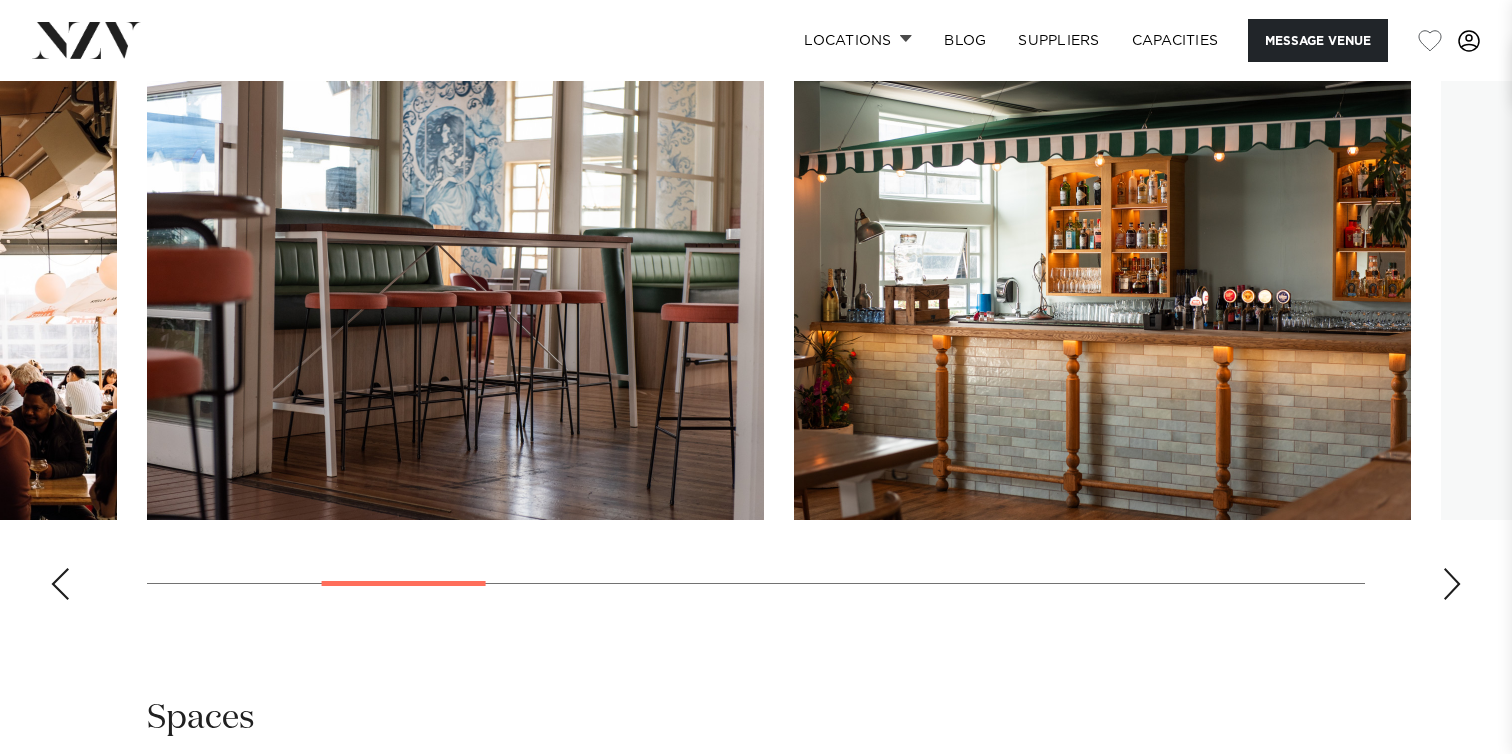 click at bounding box center (1452, 584) 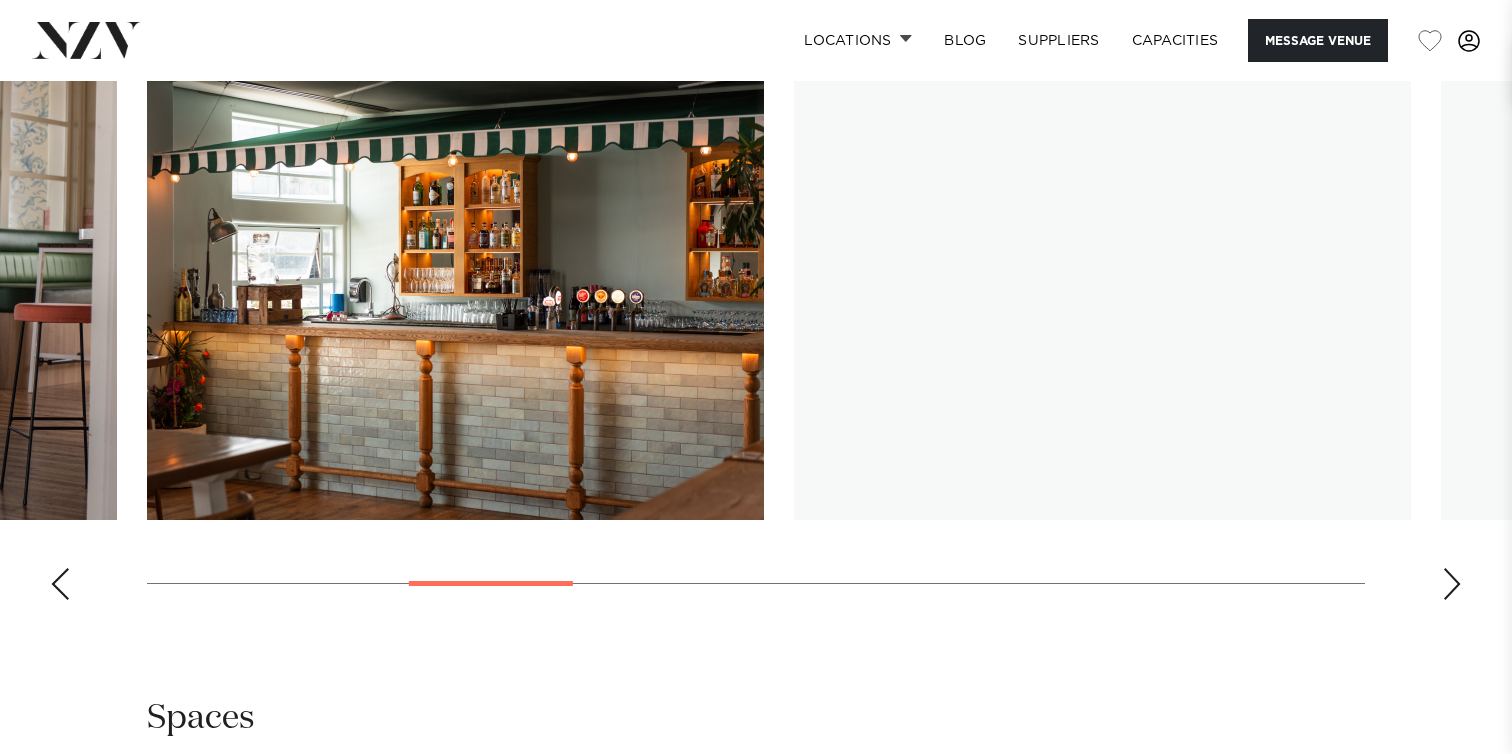 click at bounding box center (1452, 584) 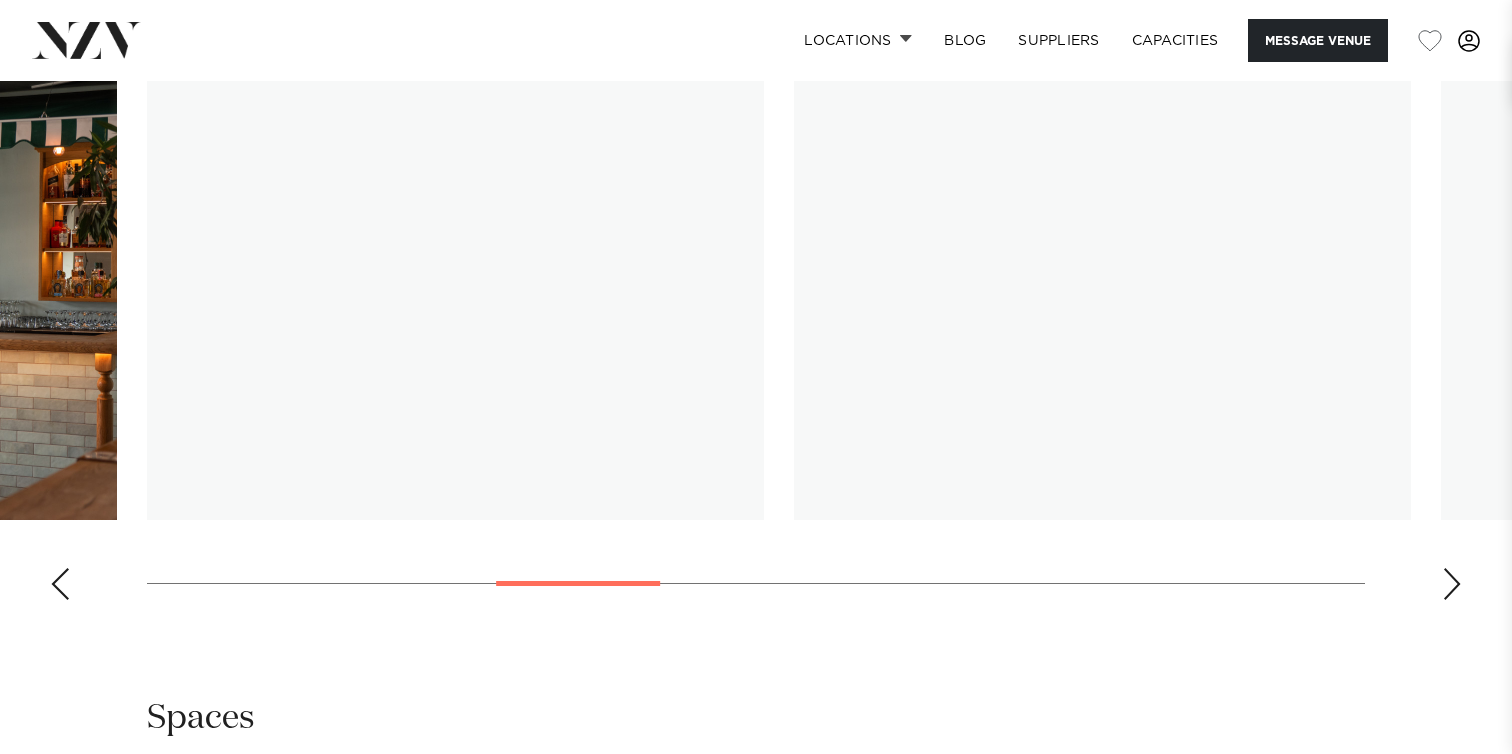 click at bounding box center (1452, 584) 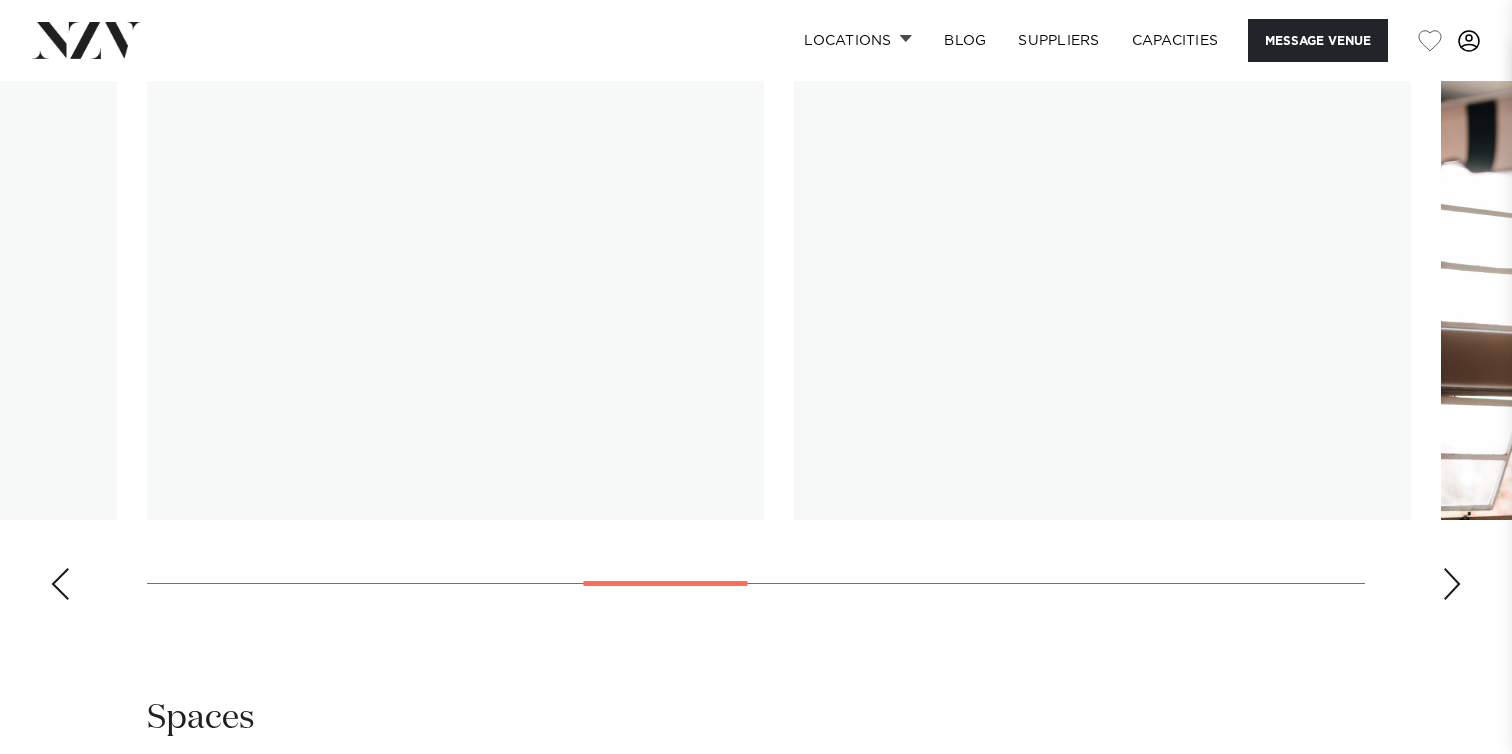 click at bounding box center (1452, 584) 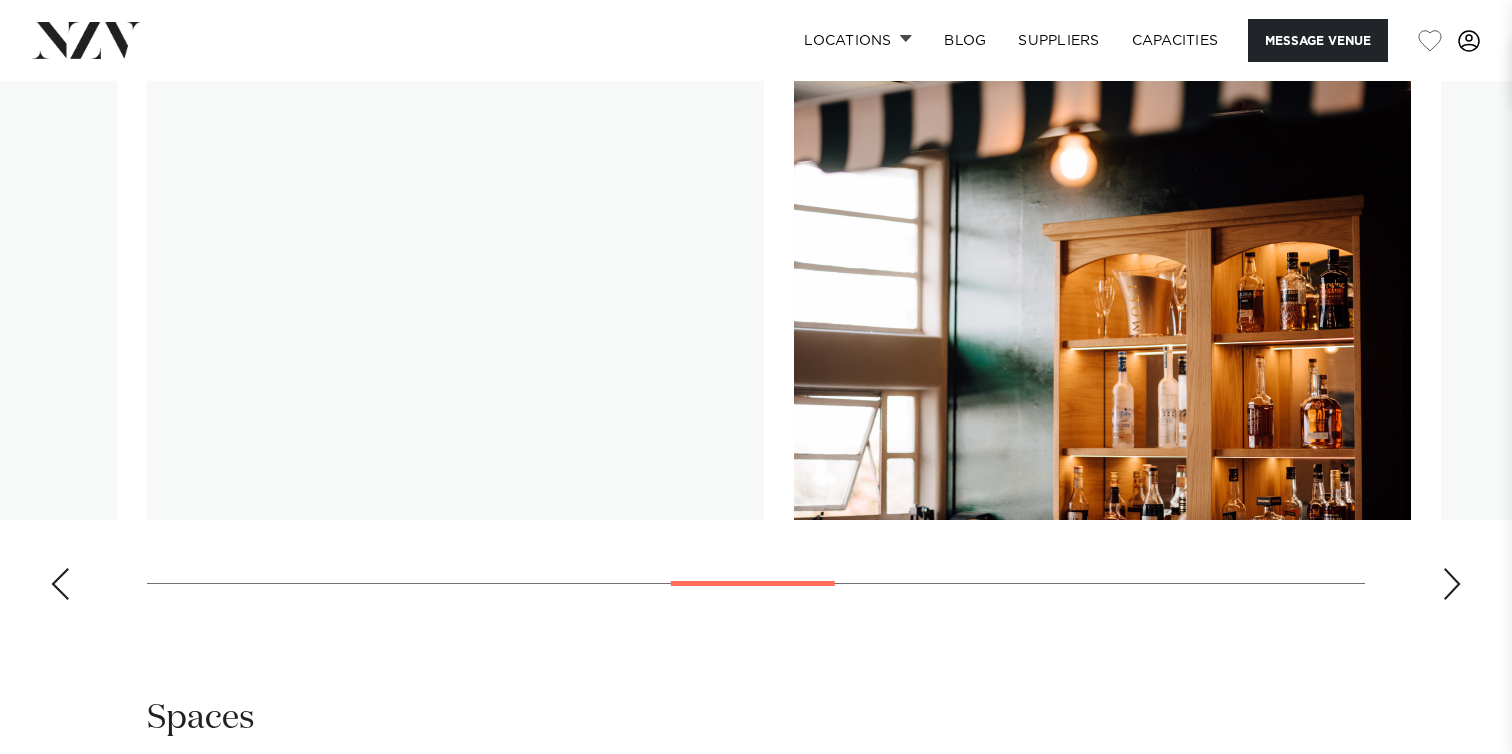 click at bounding box center (1452, 584) 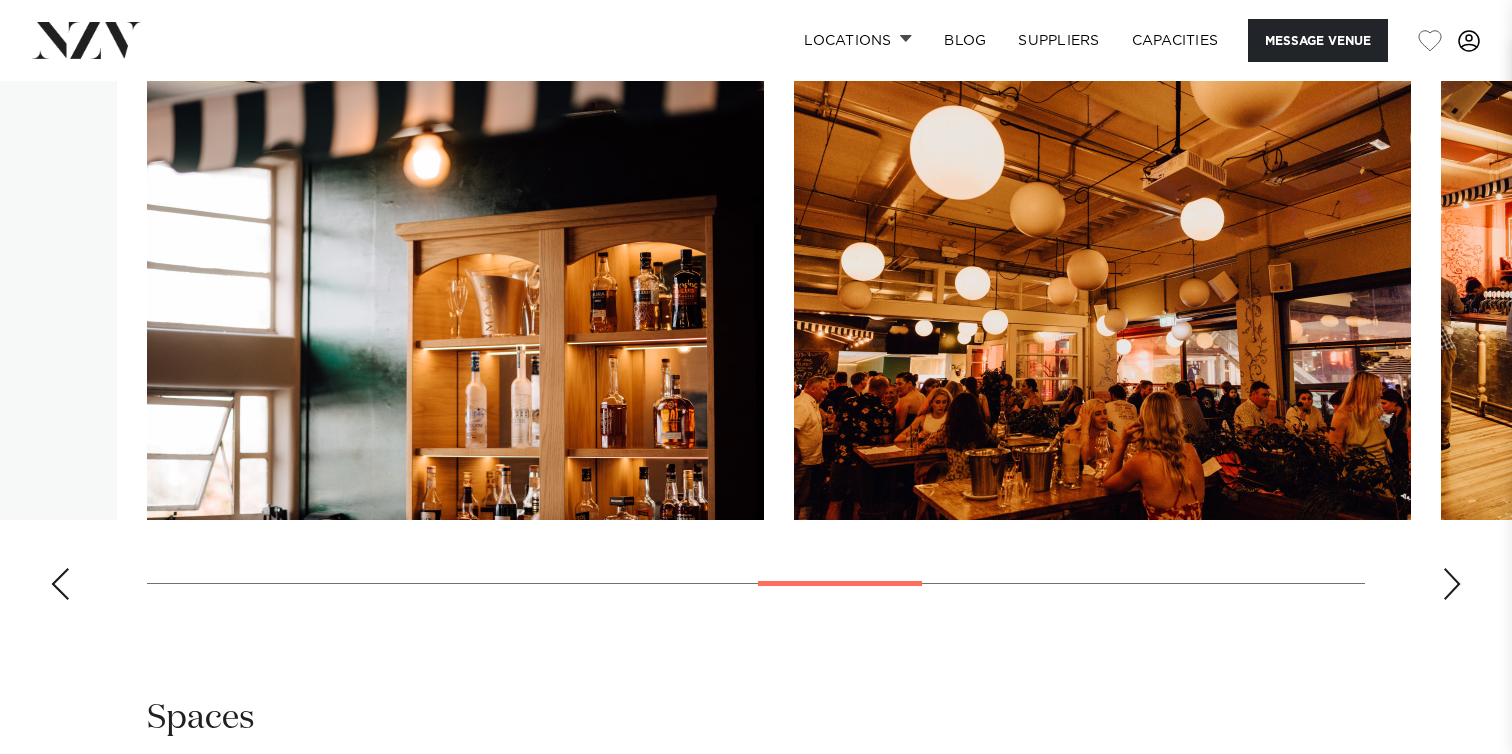 click at bounding box center [1452, 584] 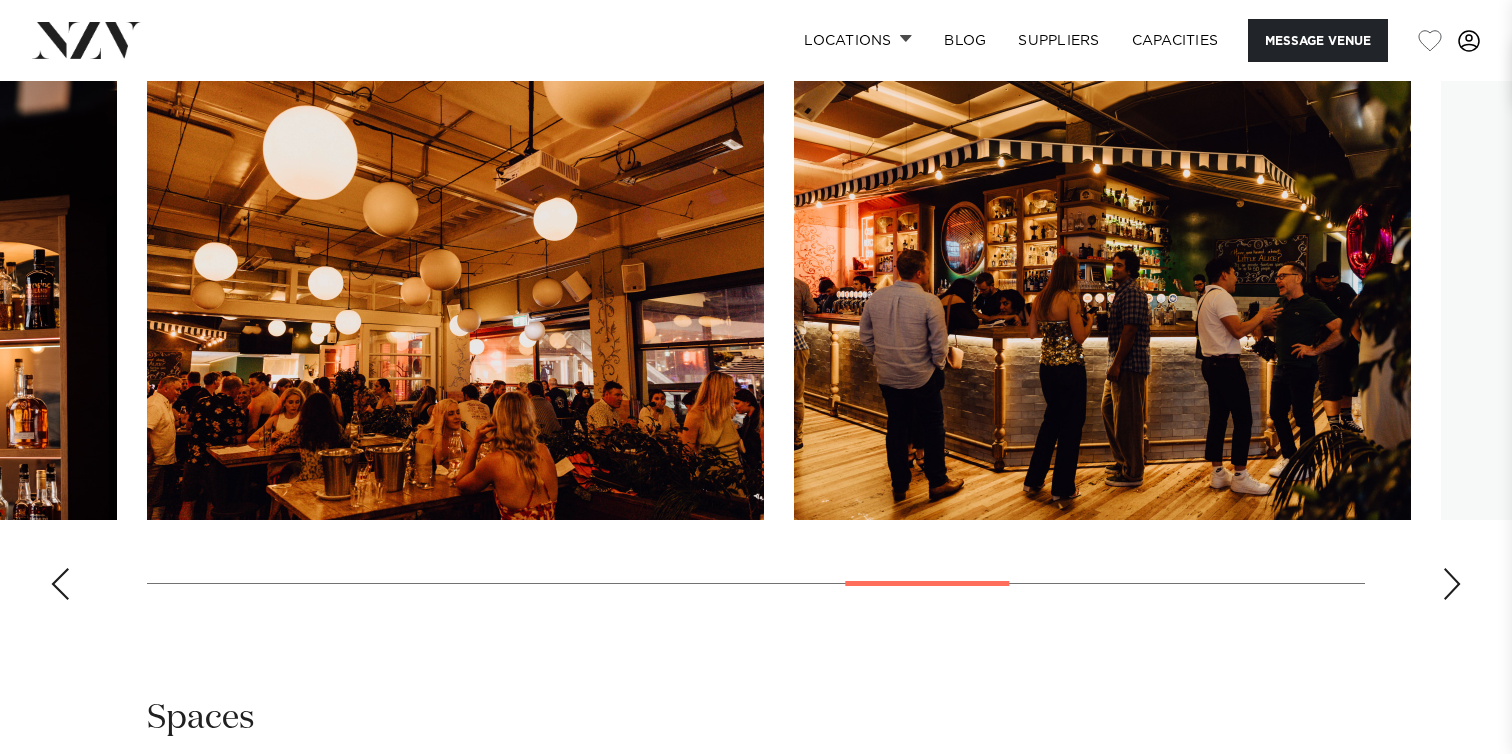 click at bounding box center (1452, 584) 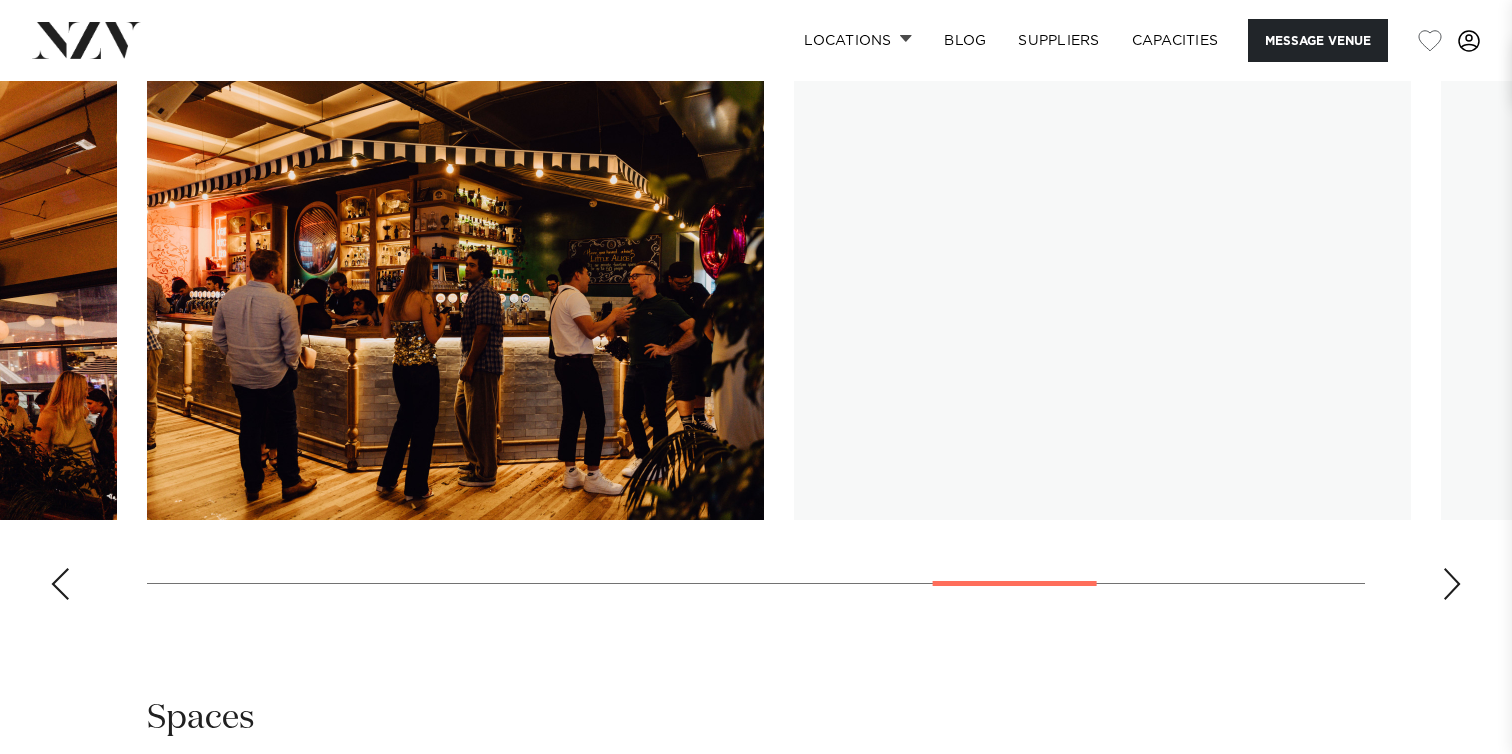 click at bounding box center (1452, 584) 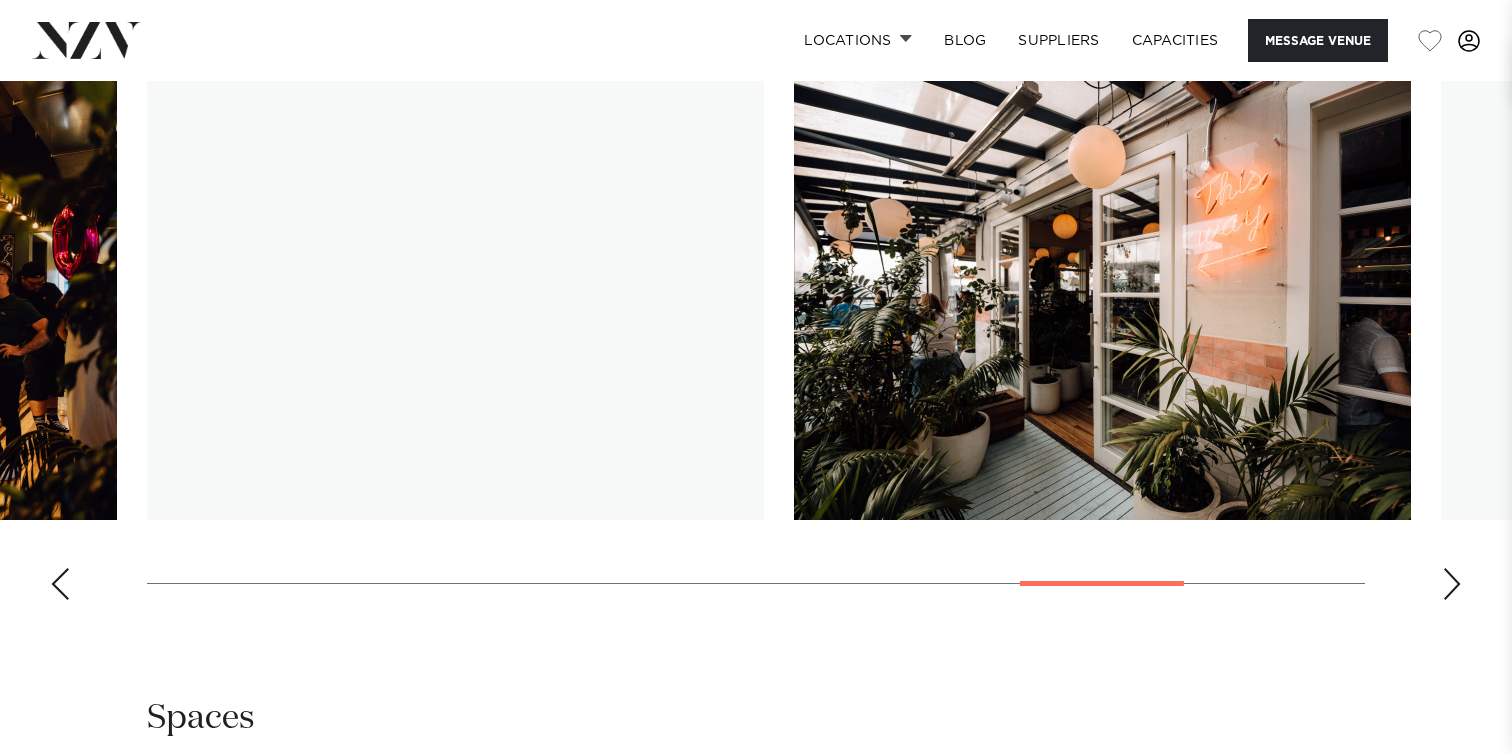 click at bounding box center (1452, 584) 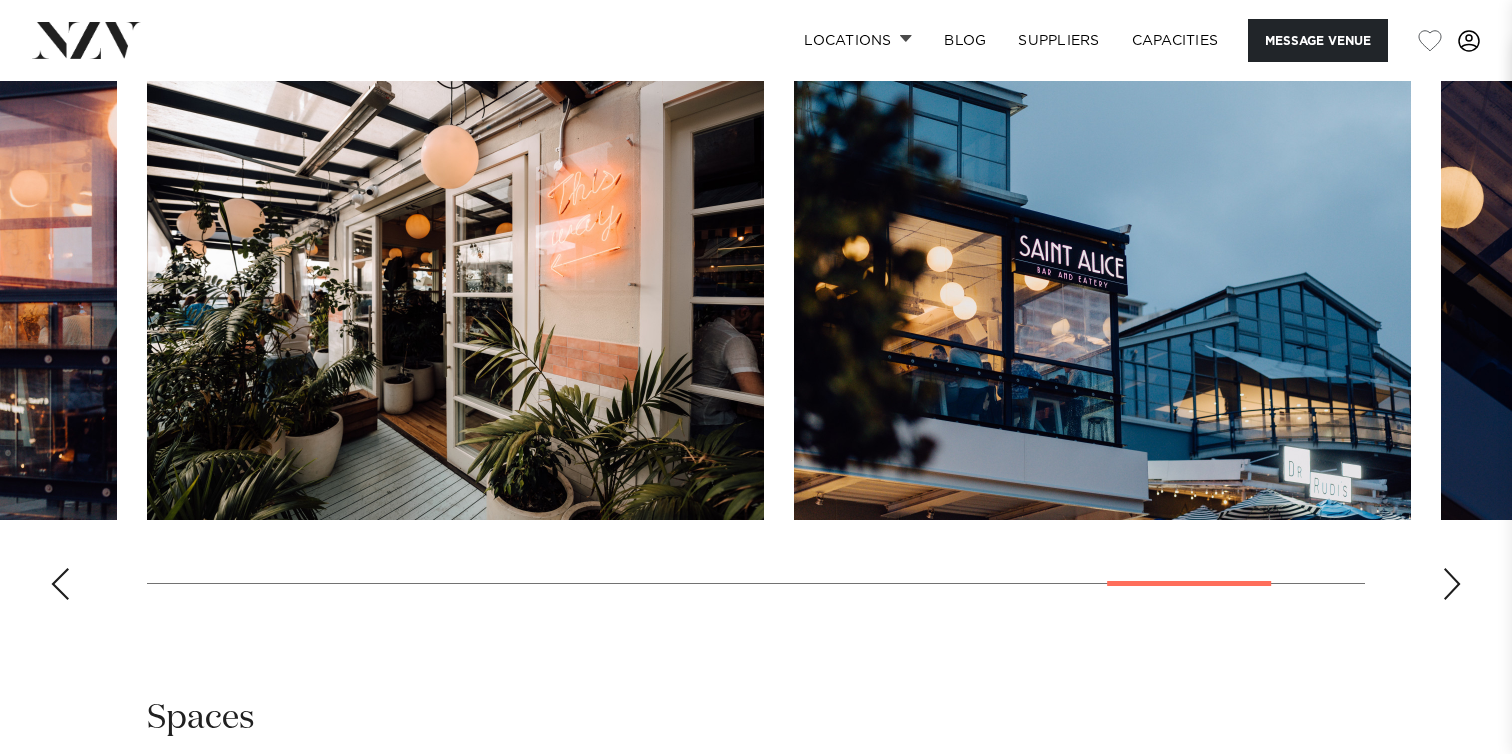 click at bounding box center [60, 584] 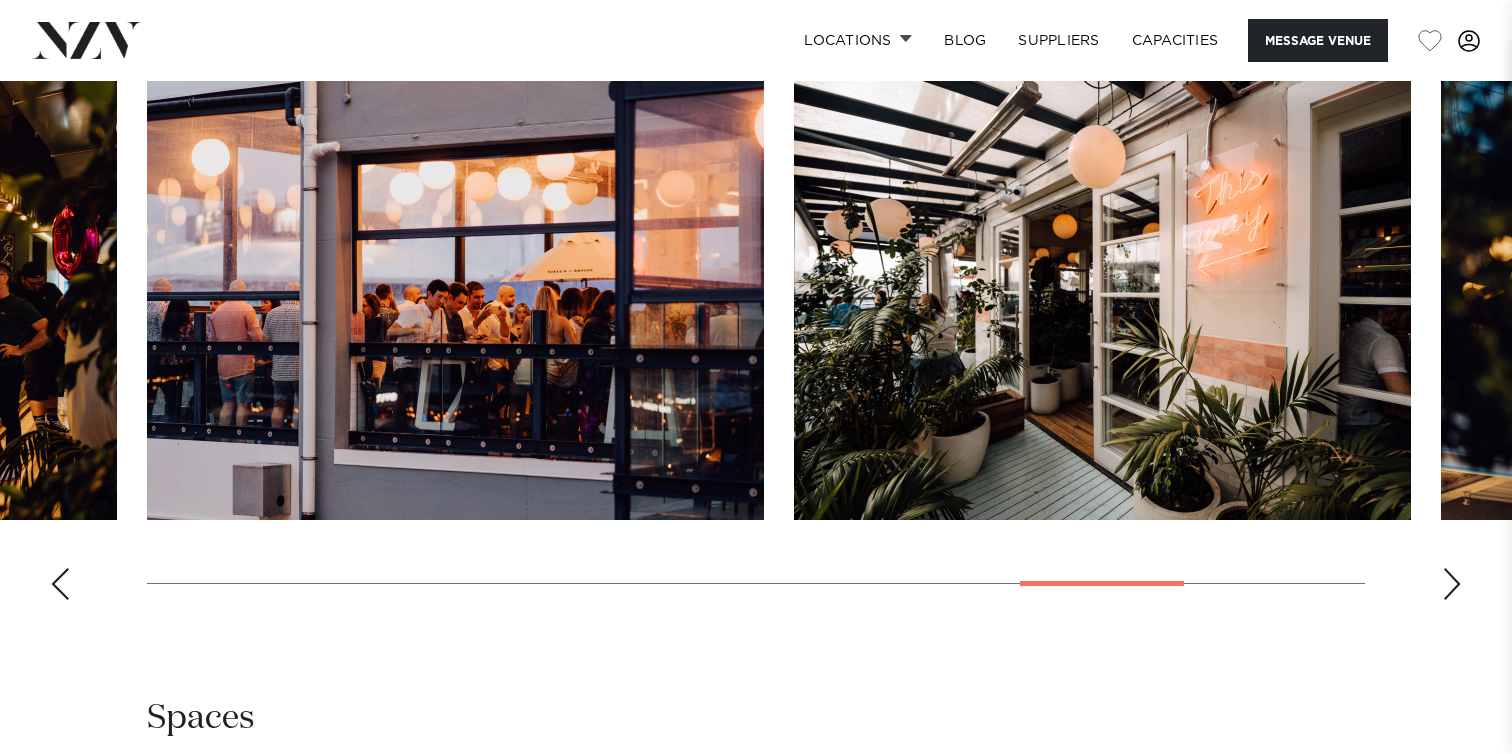 click at bounding box center [1452, 584] 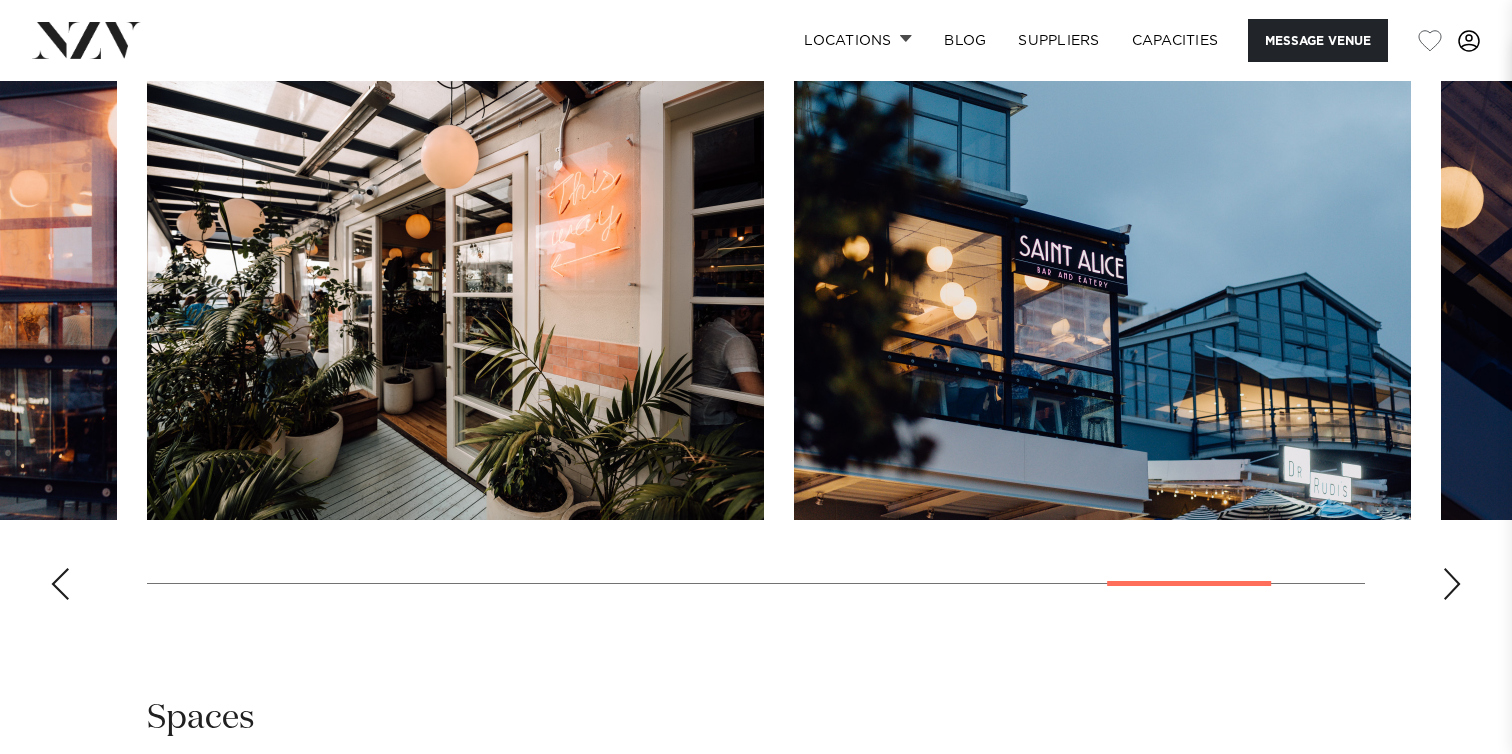 click at bounding box center (1452, 584) 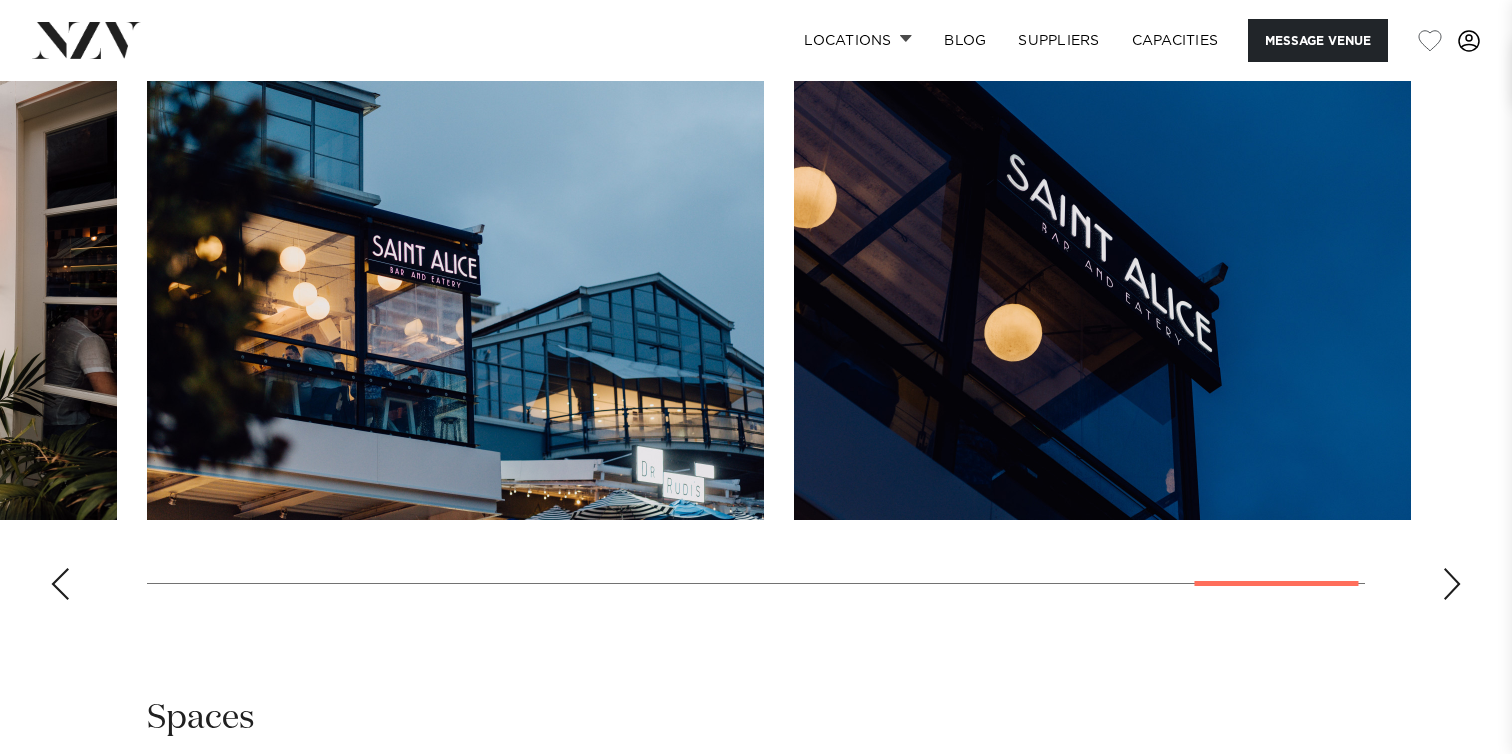 click at bounding box center [756, 341] 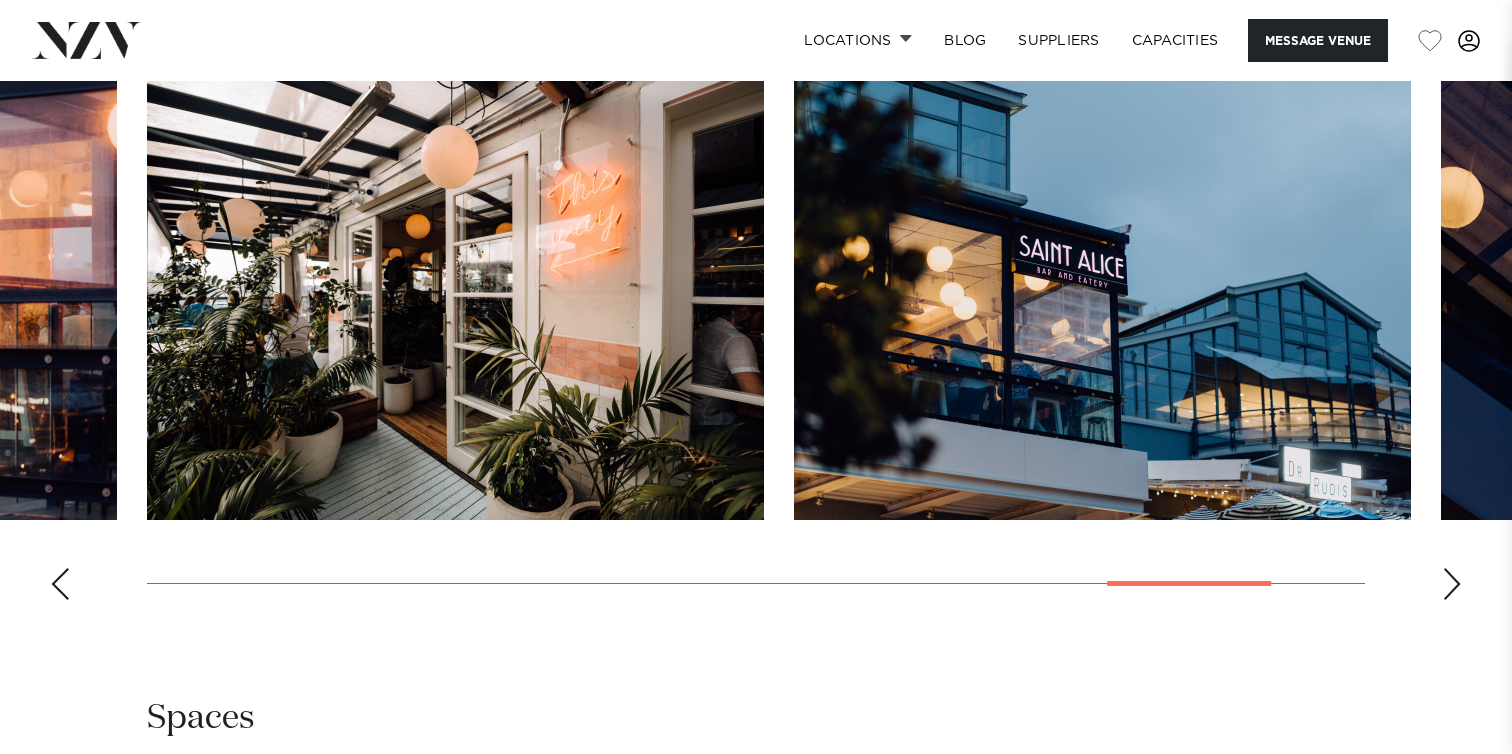 click at bounding box center (60, 584) 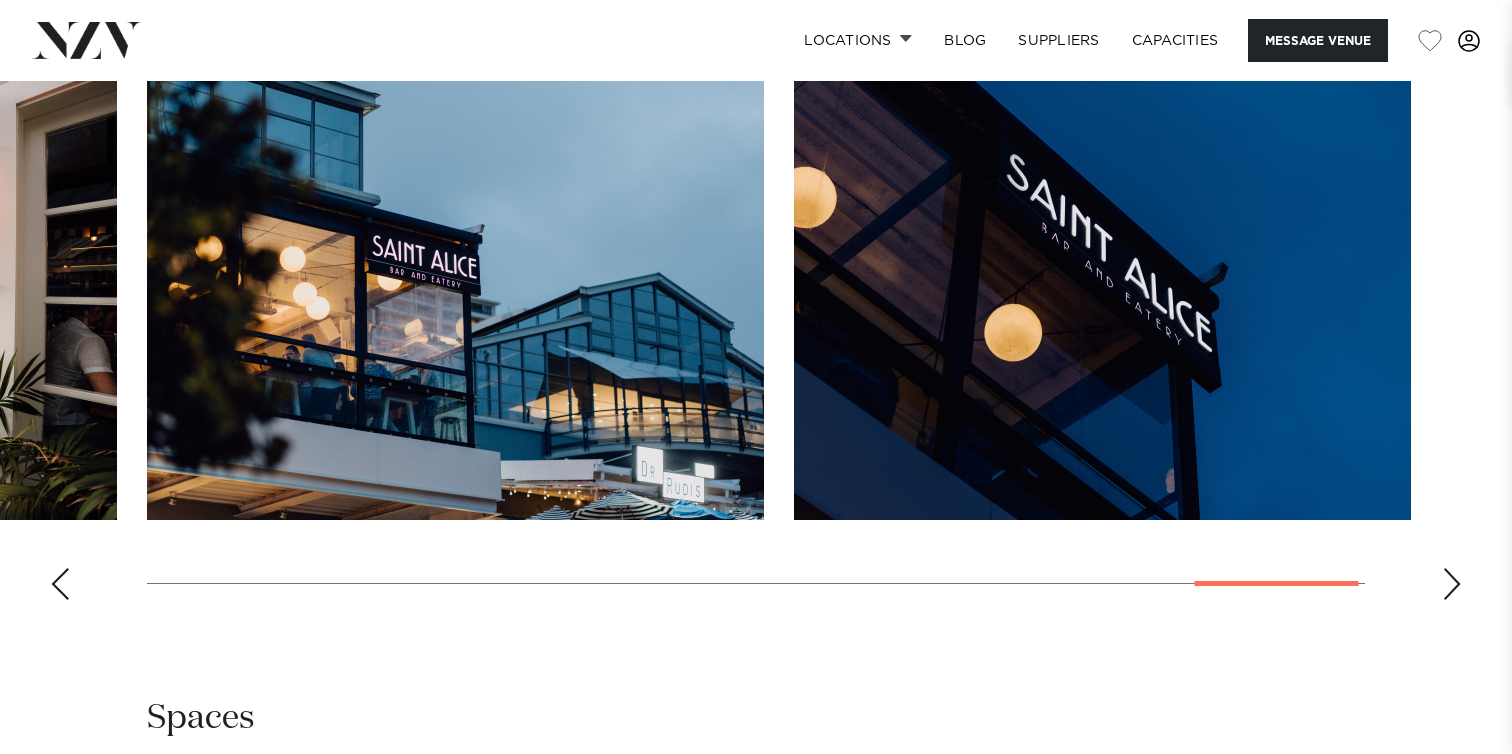 click at bounding box center [60, 584] 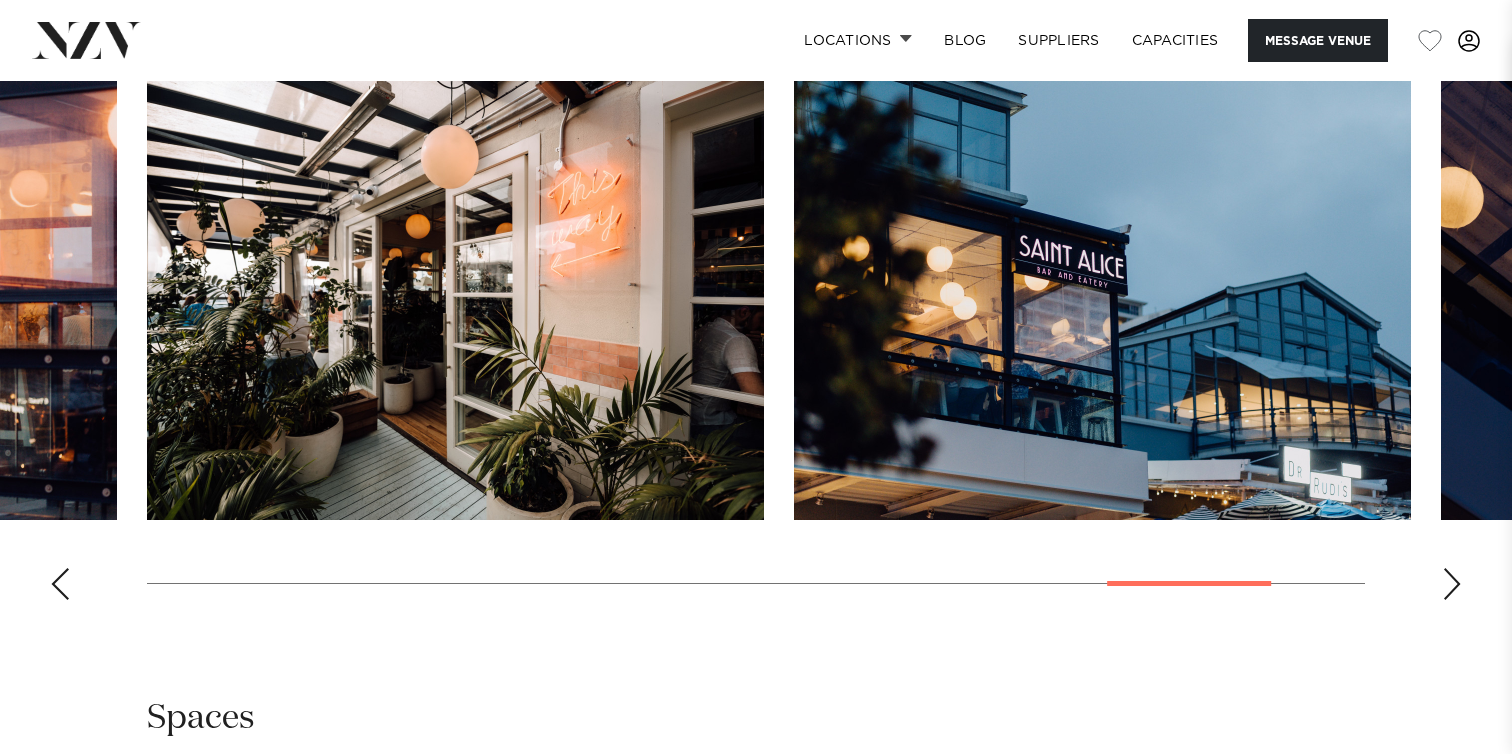 click at bounding box center [60, 584] 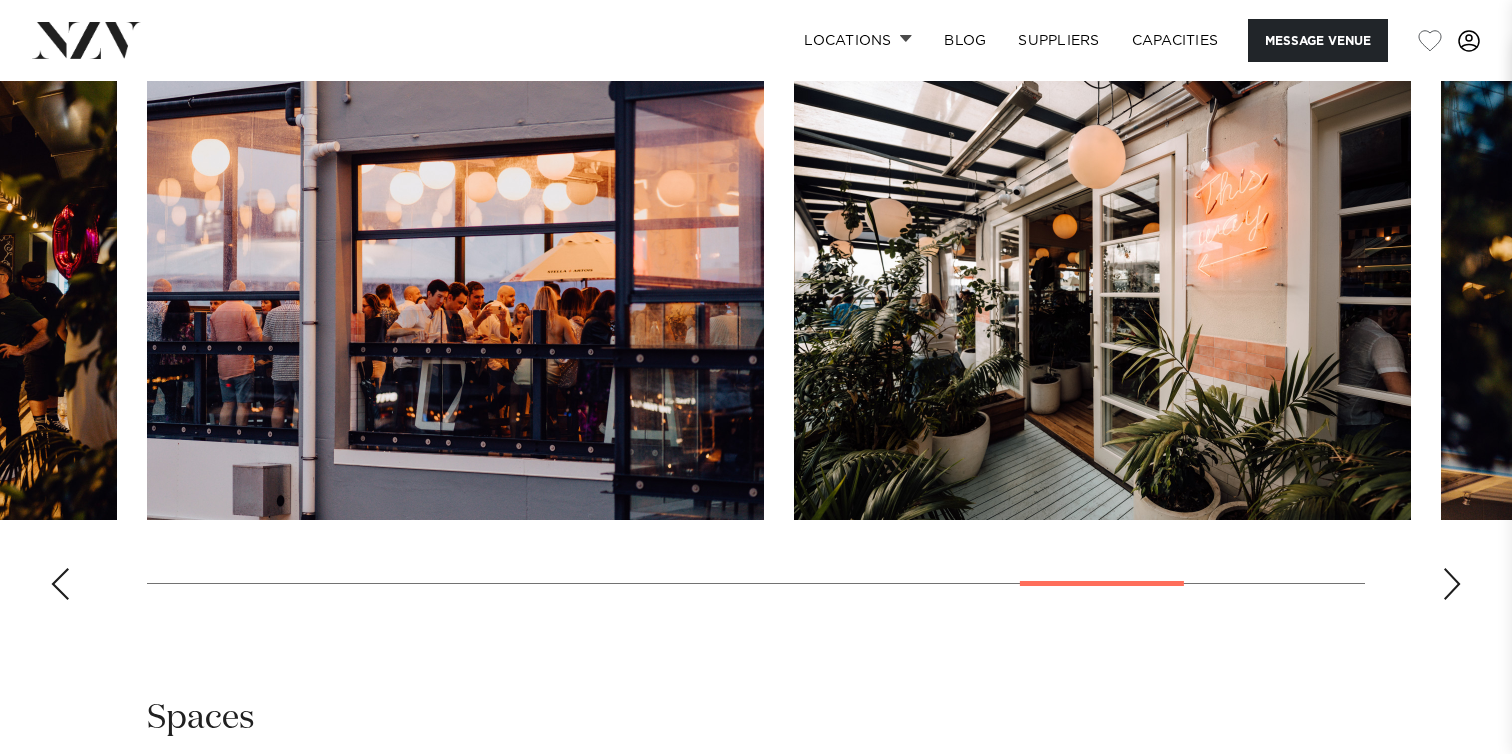 click at bounding box center (60, 584) 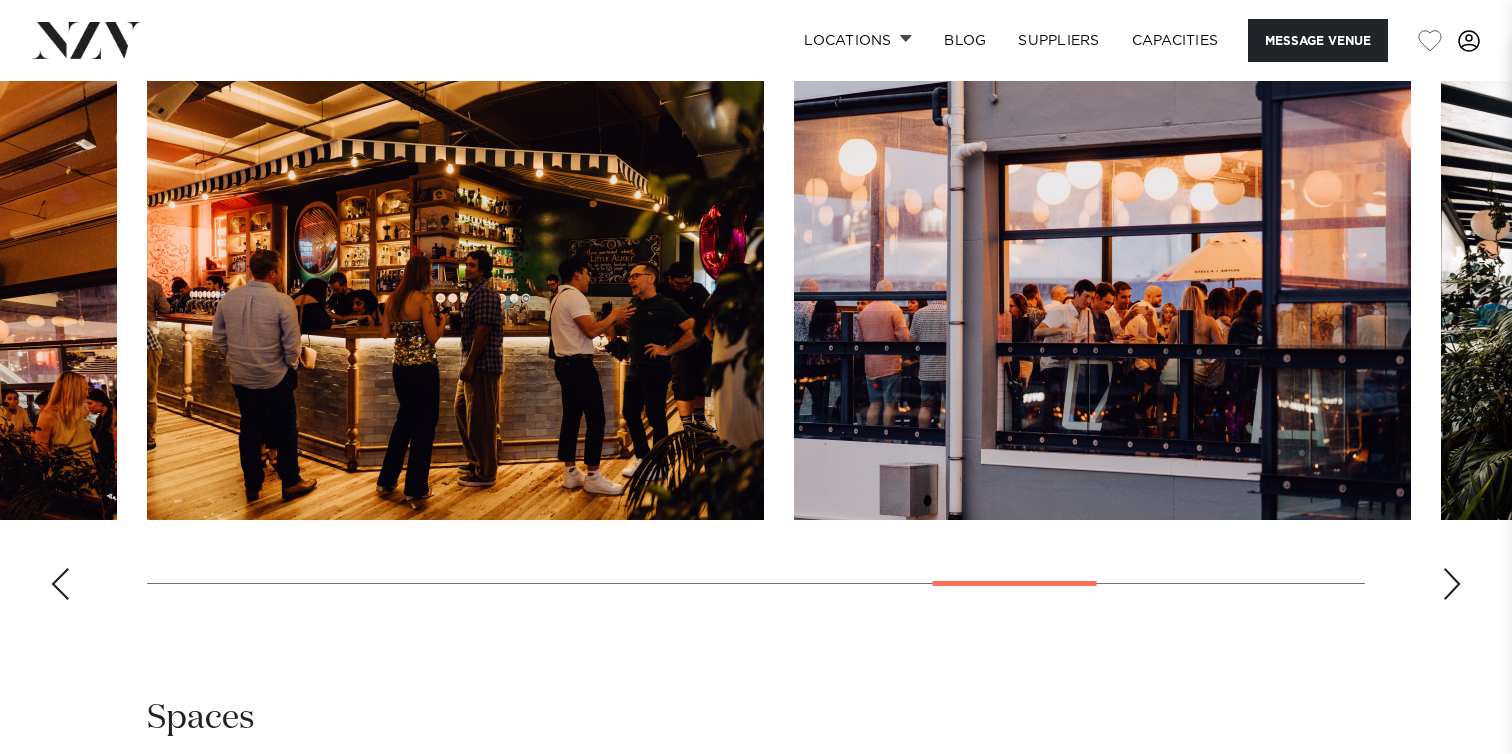 click at bounding box center (60, 584) 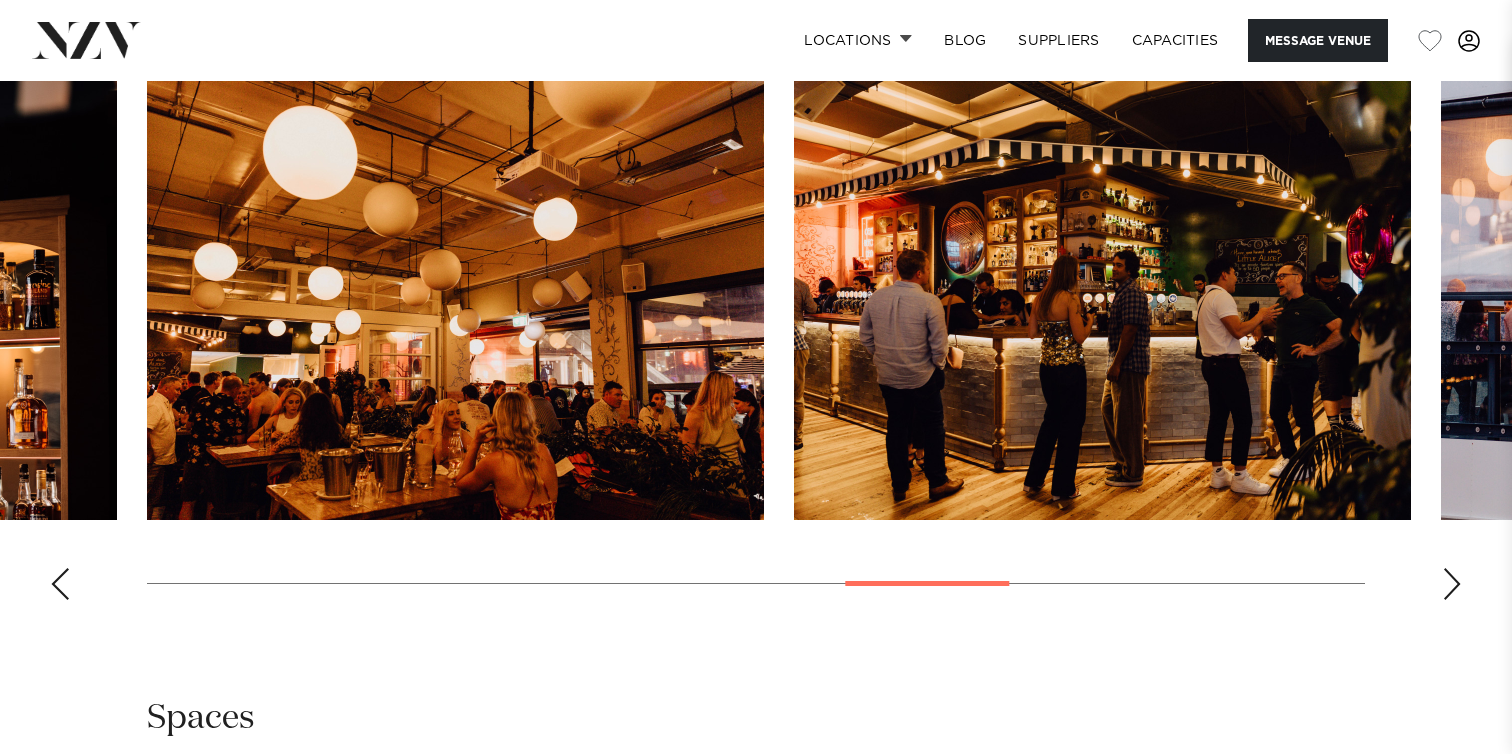 click at bounding box center (60, 584) 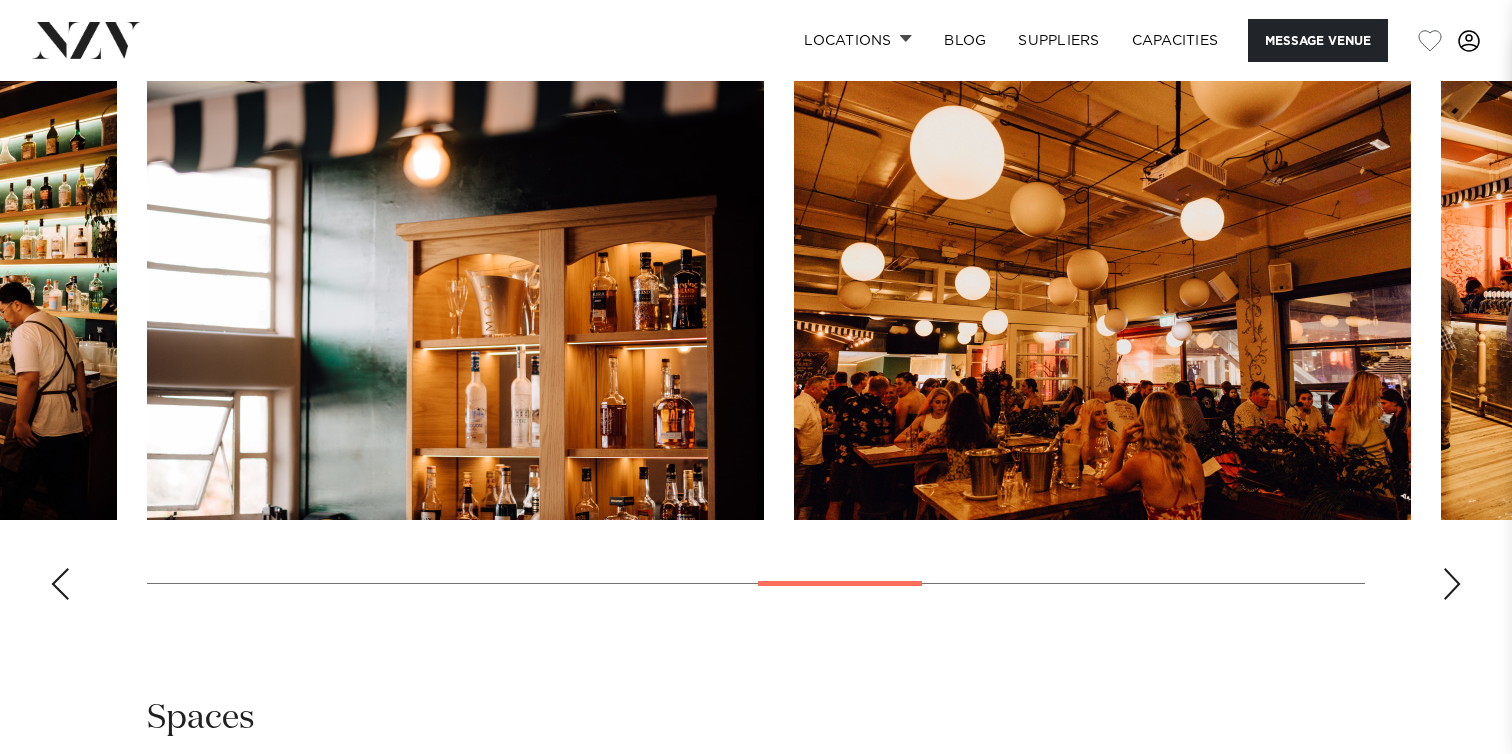 click at bounding box center [60, 584] 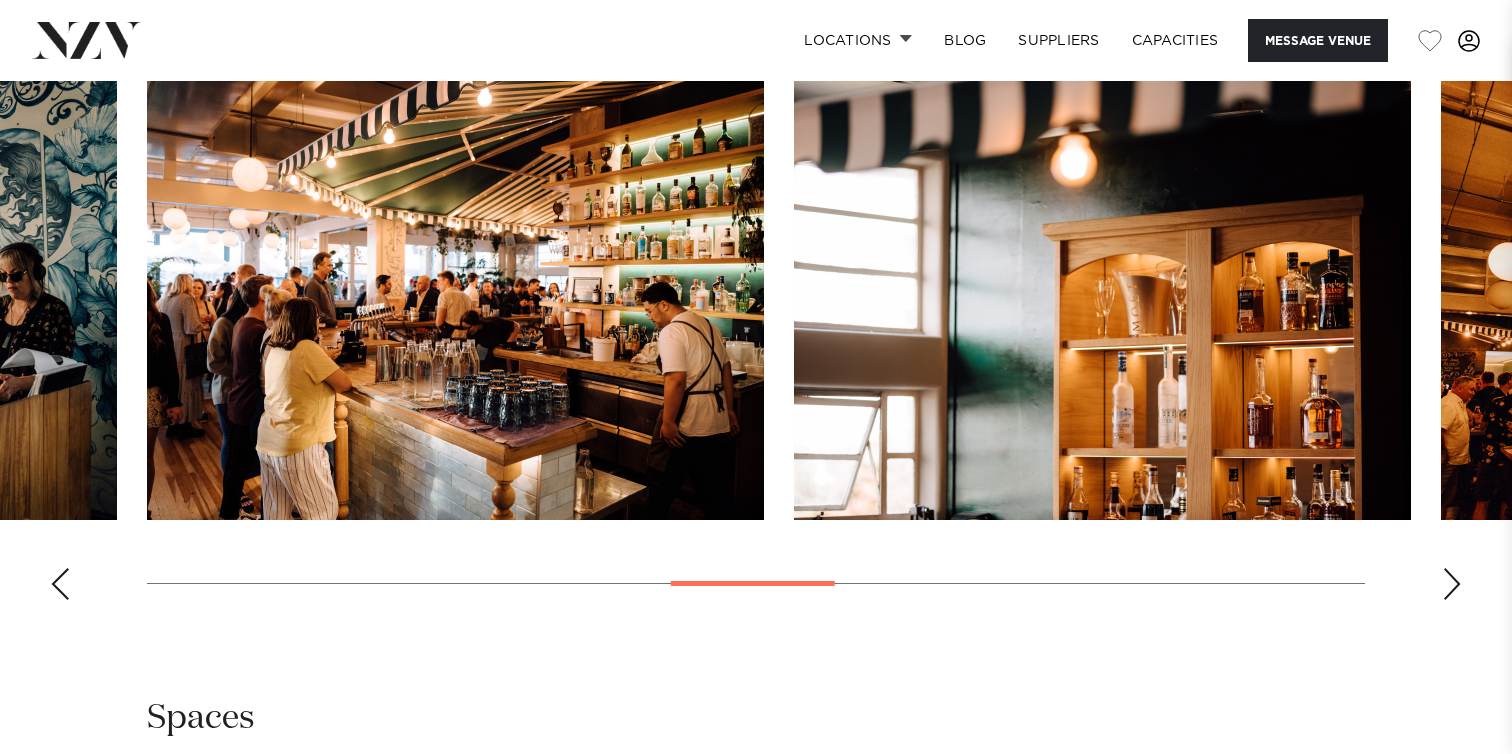 click at bounding box center (60, 584) 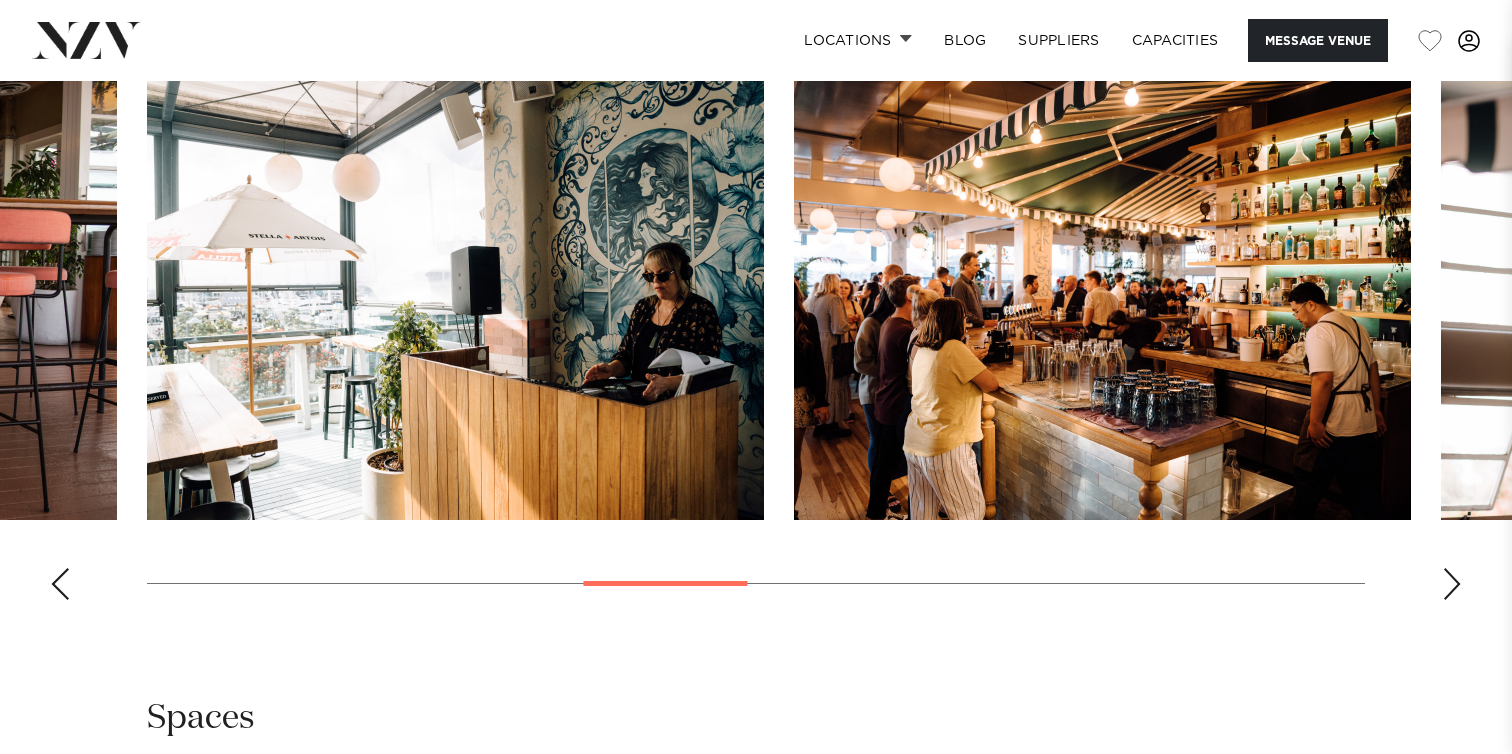 click at bounding box center (60, 584) 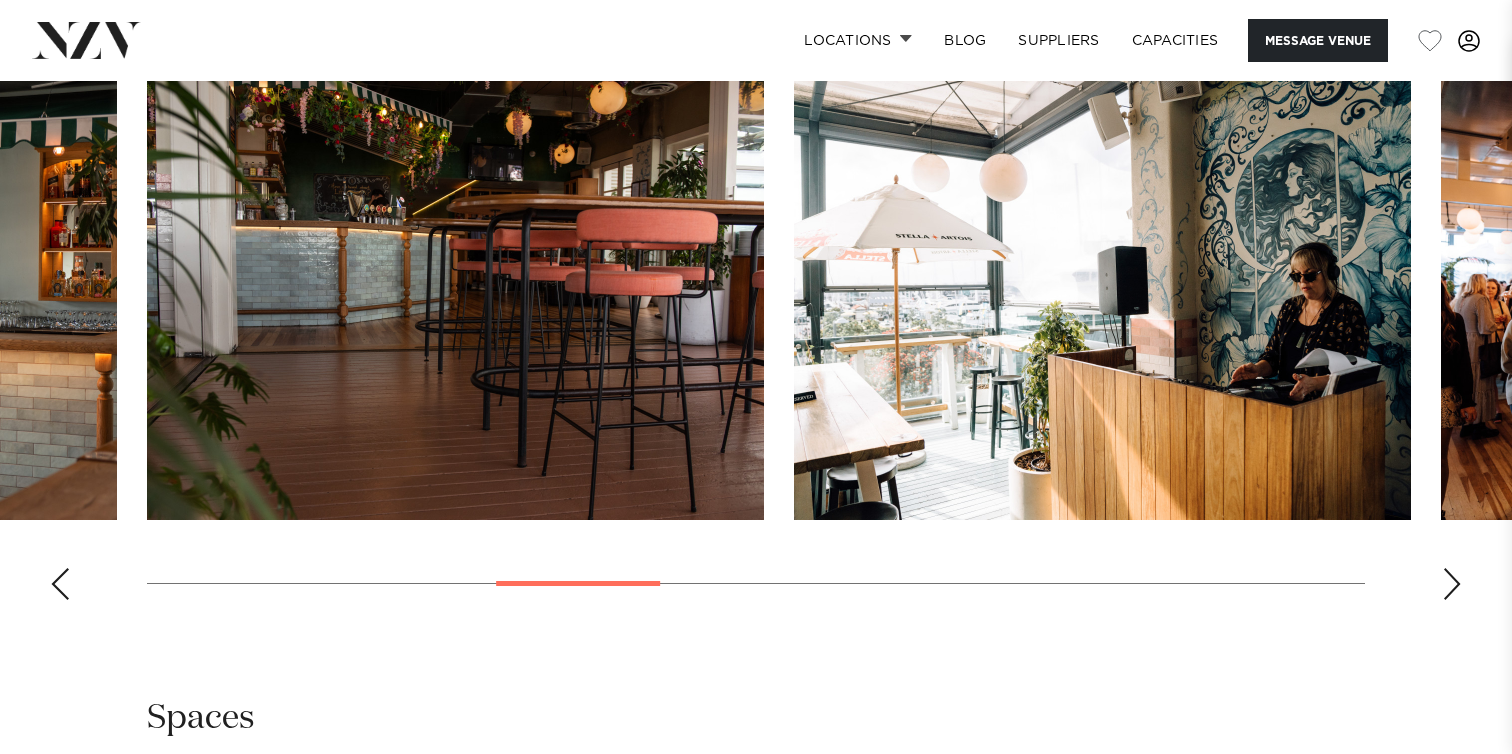 click at bounding box center (60, 584) 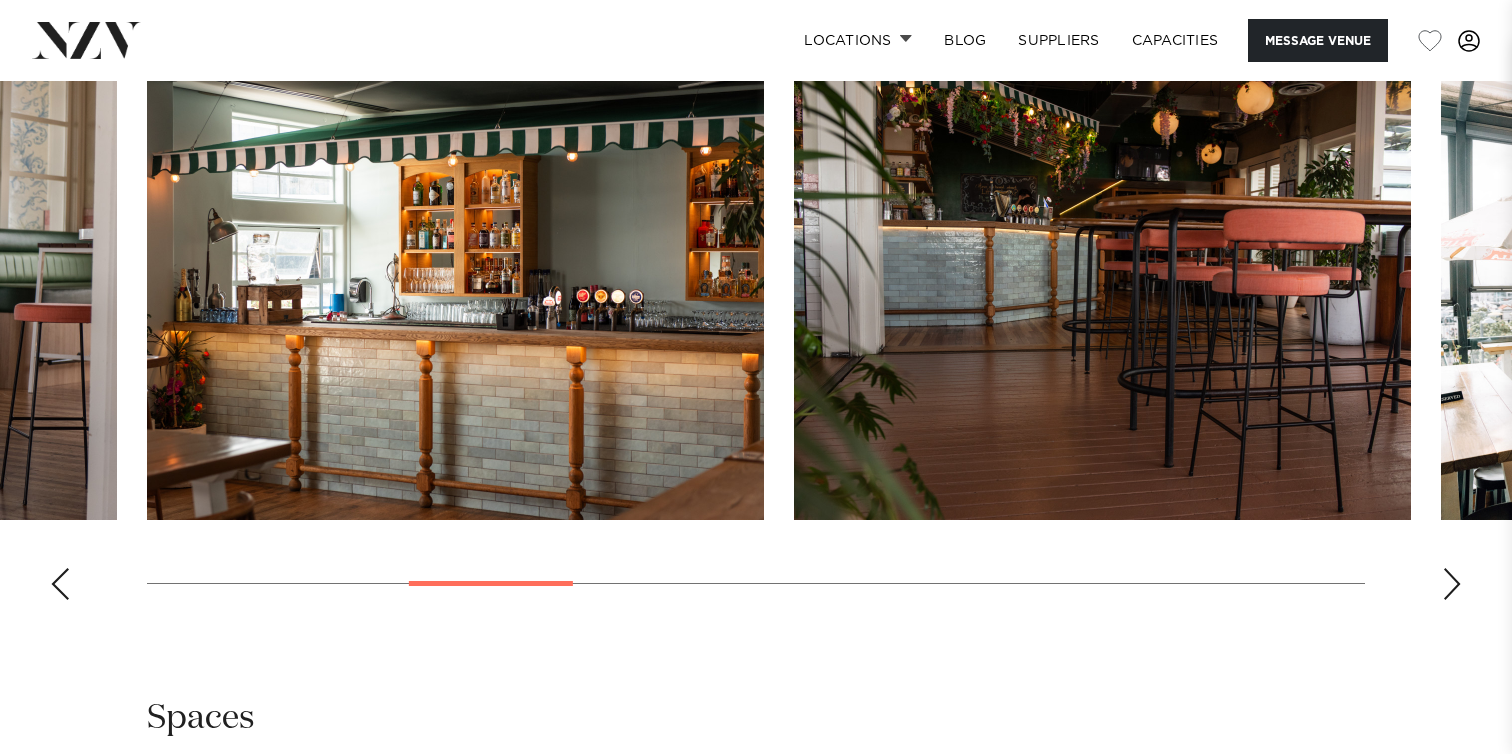 click at bounding box center [60, 584] 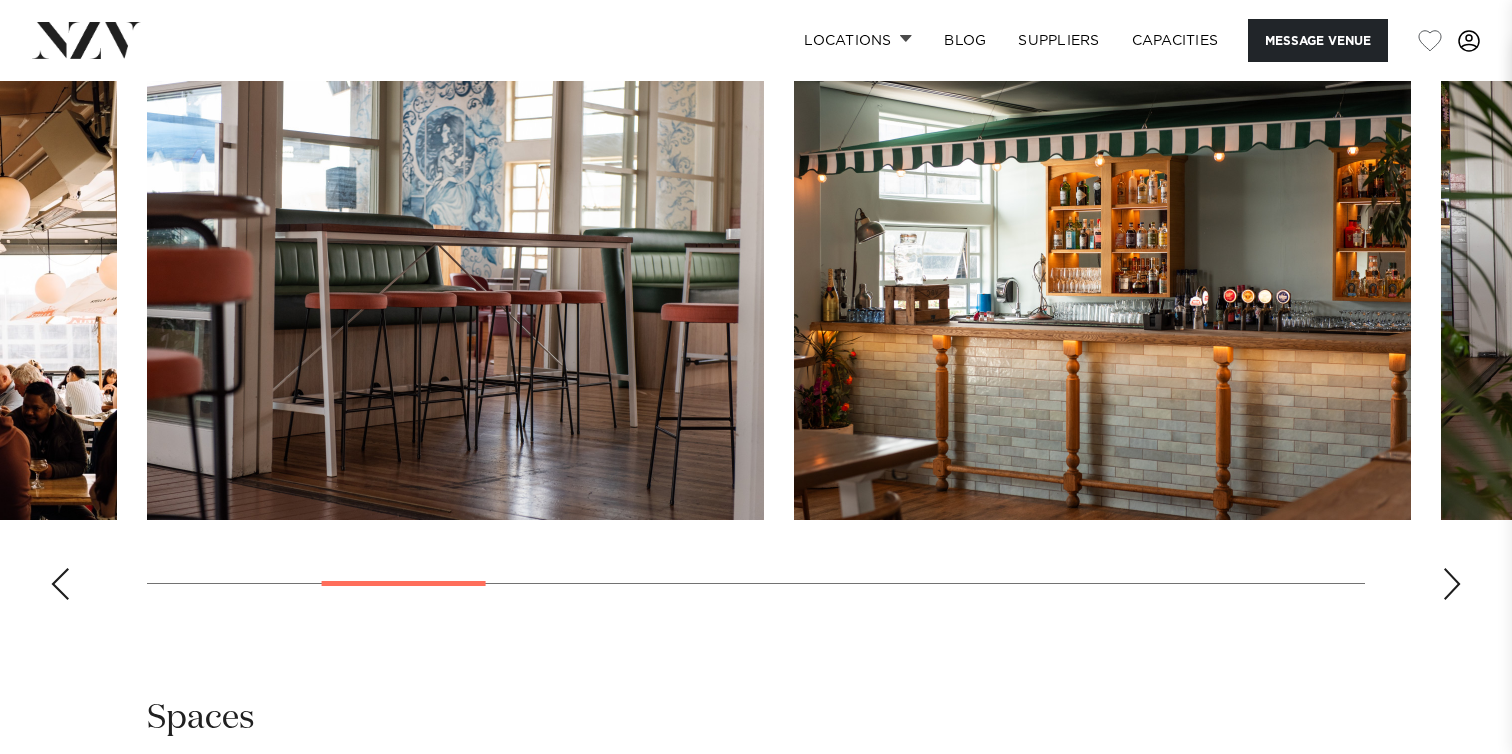 click at bounding box center (60, 584) 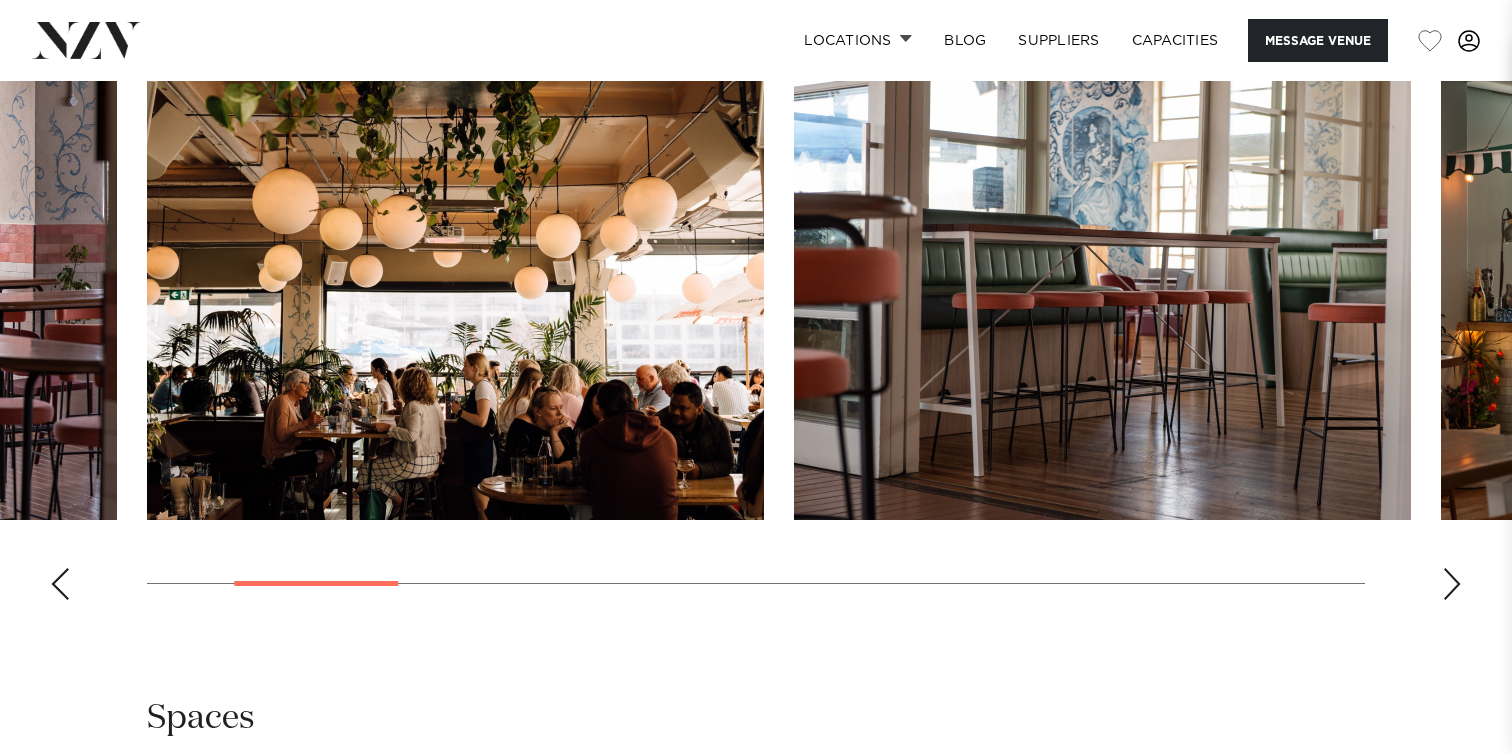 click at bounding box center [60, 584] 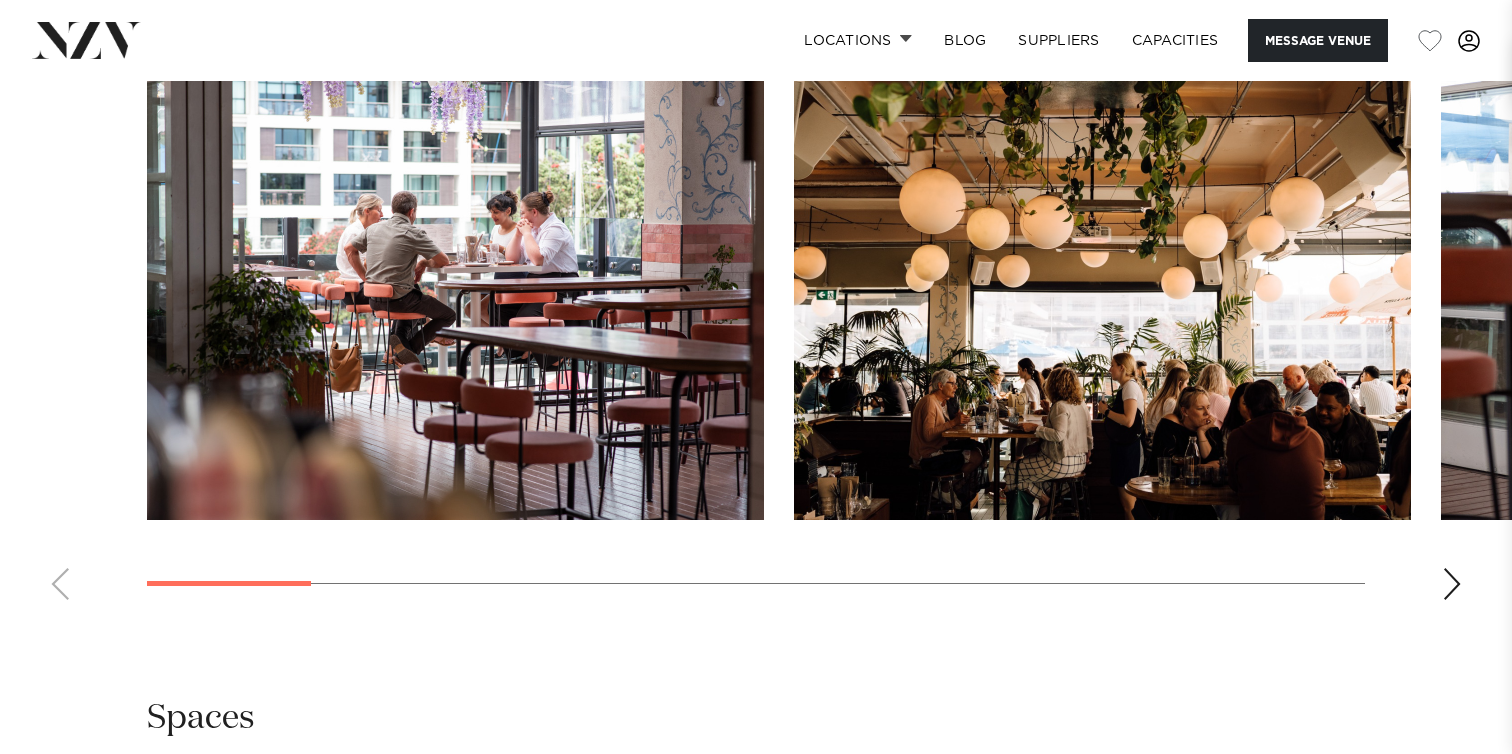 click at bounding box center [756, 341] 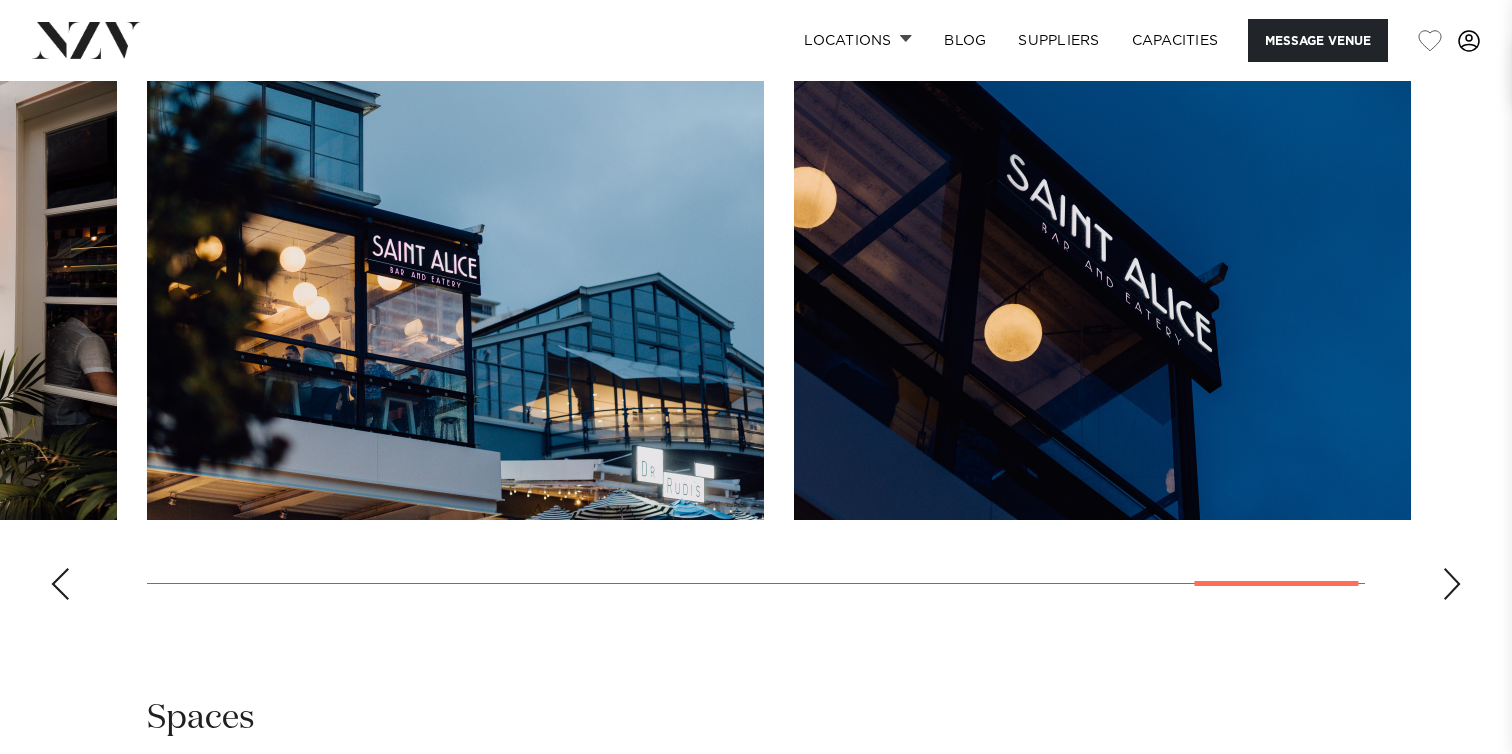 click at bounding box center (455, 293) 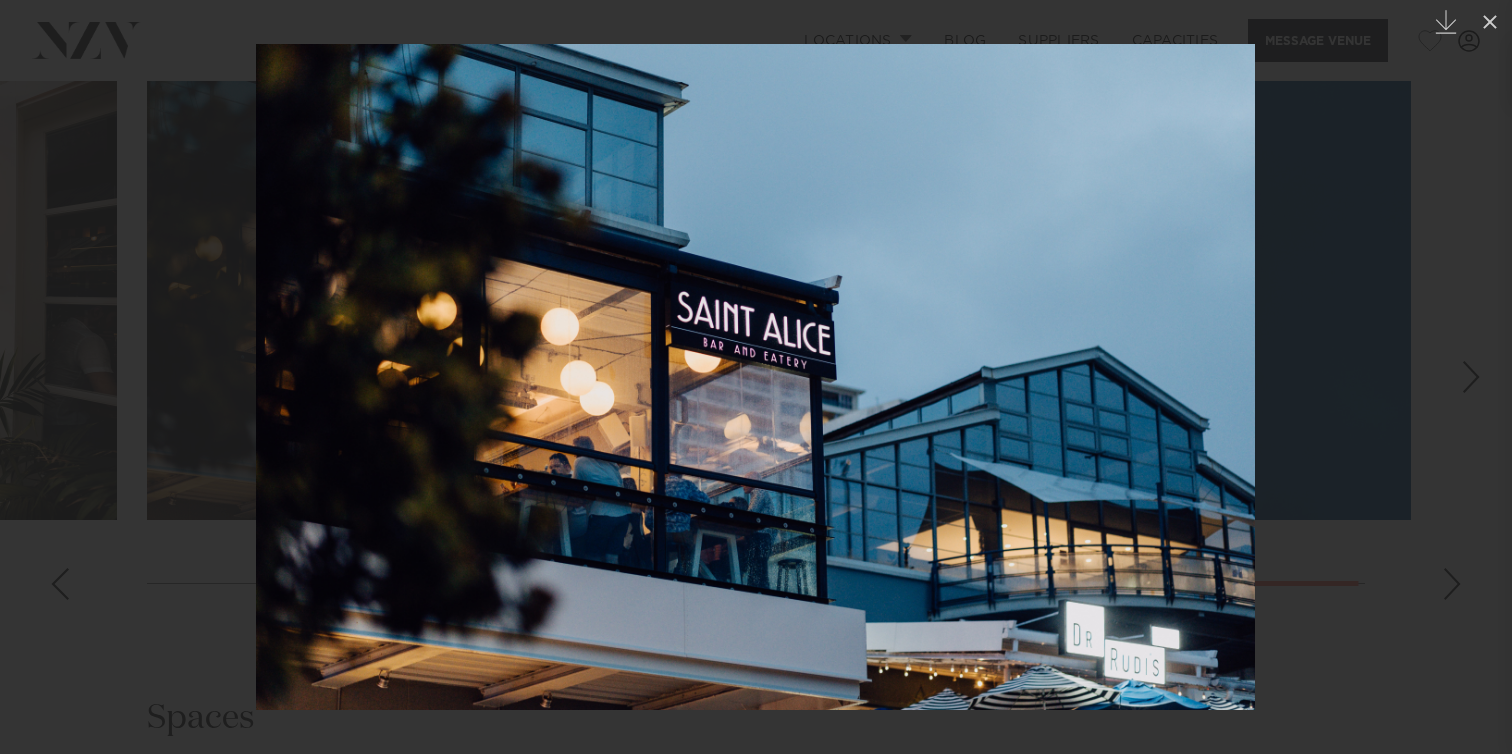 click at bounding box center (755, 377) 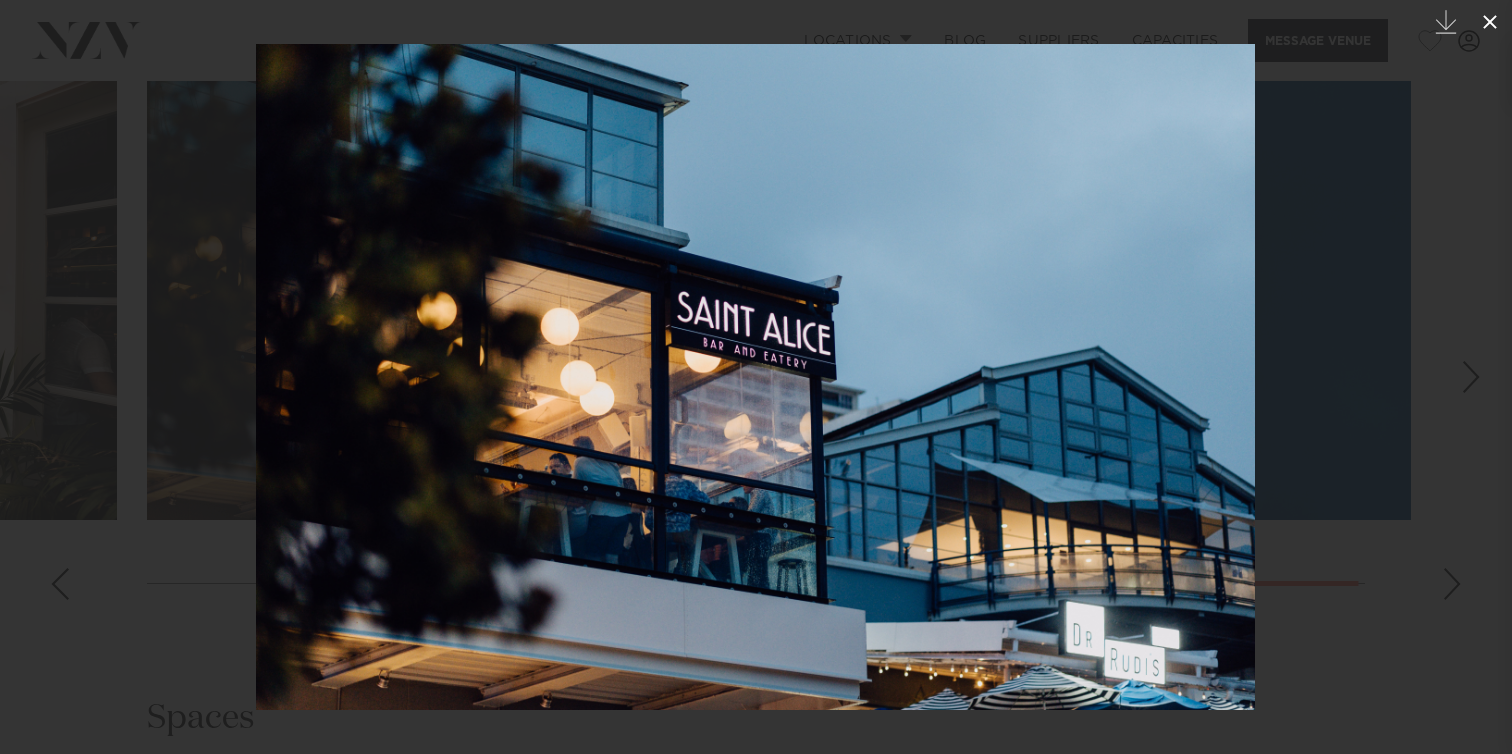 click 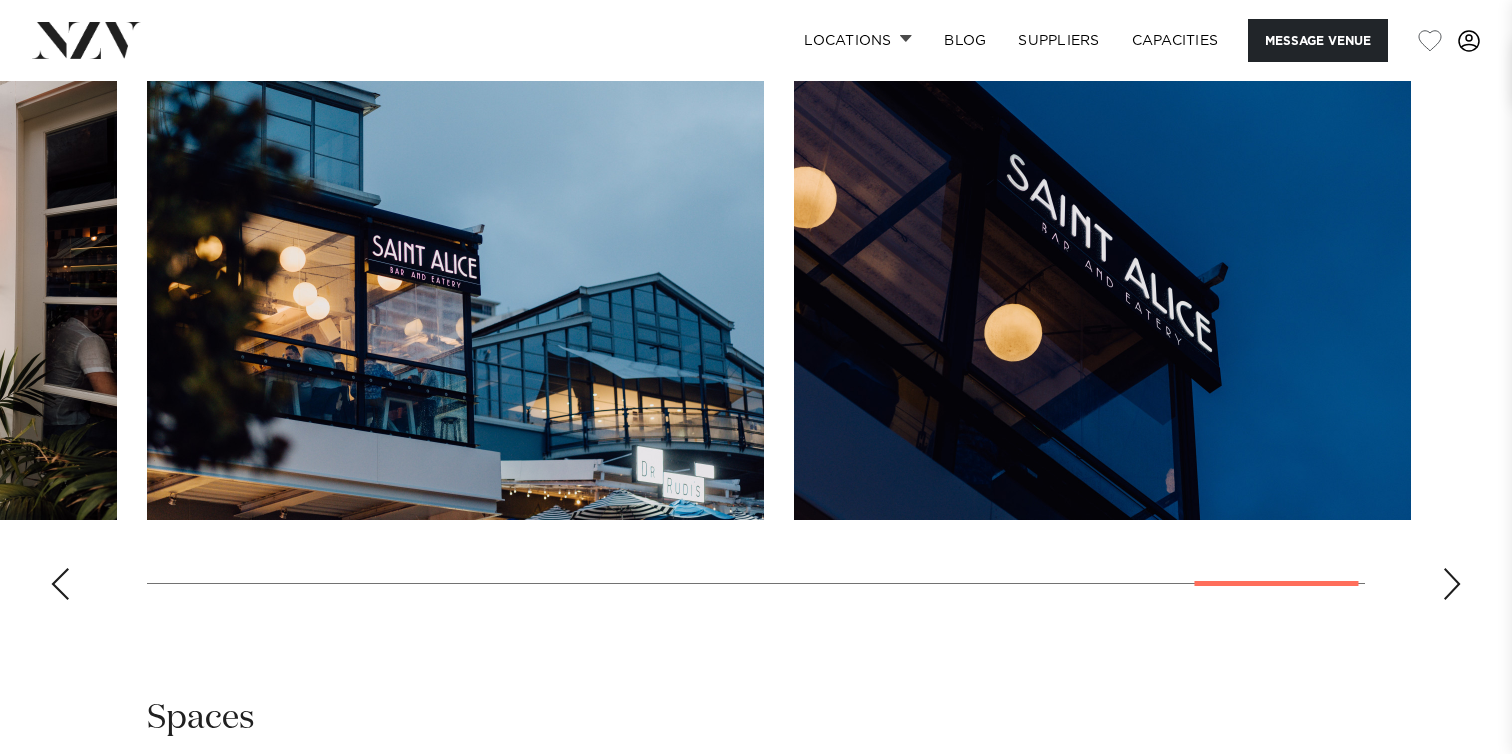 click at bounding box center [60, 584] 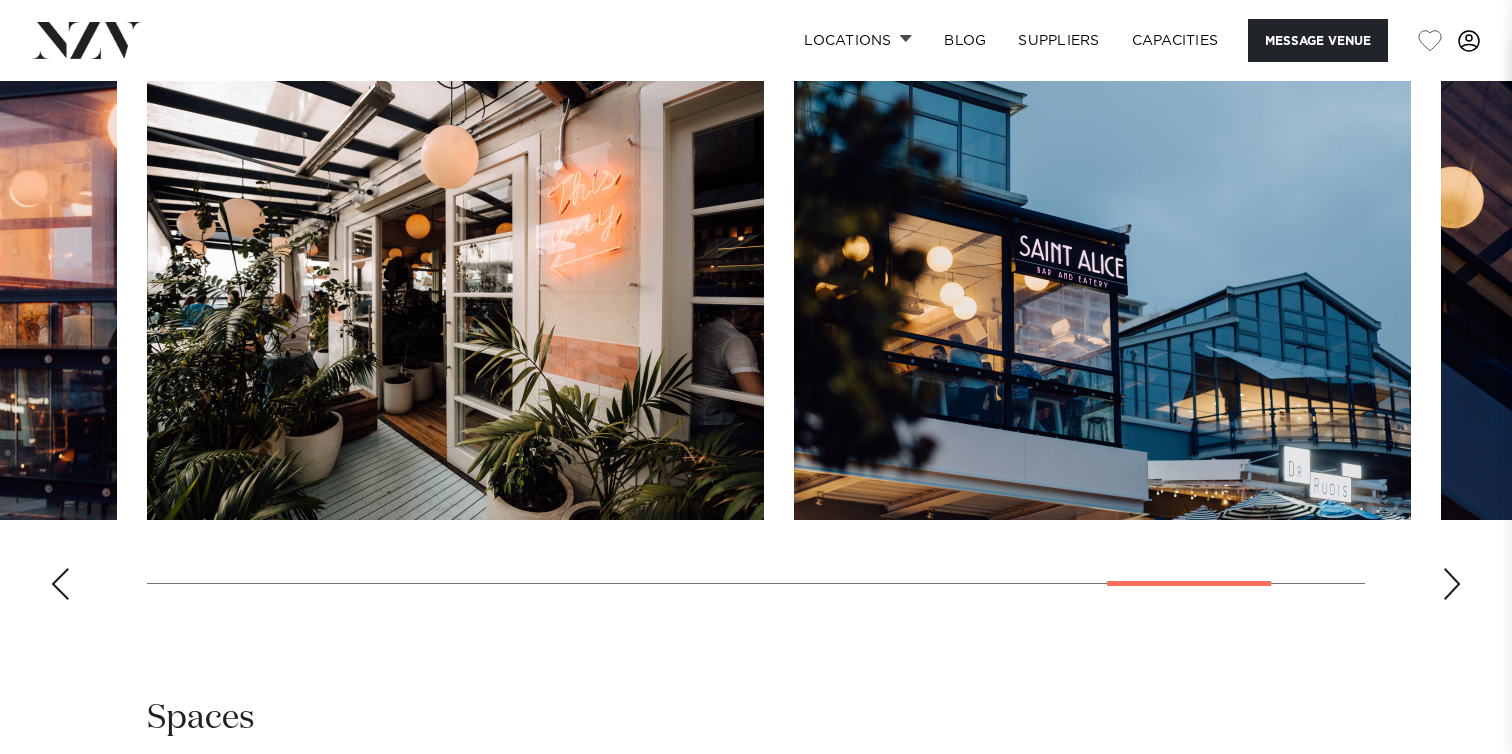 click at bounding box center (60, 584) 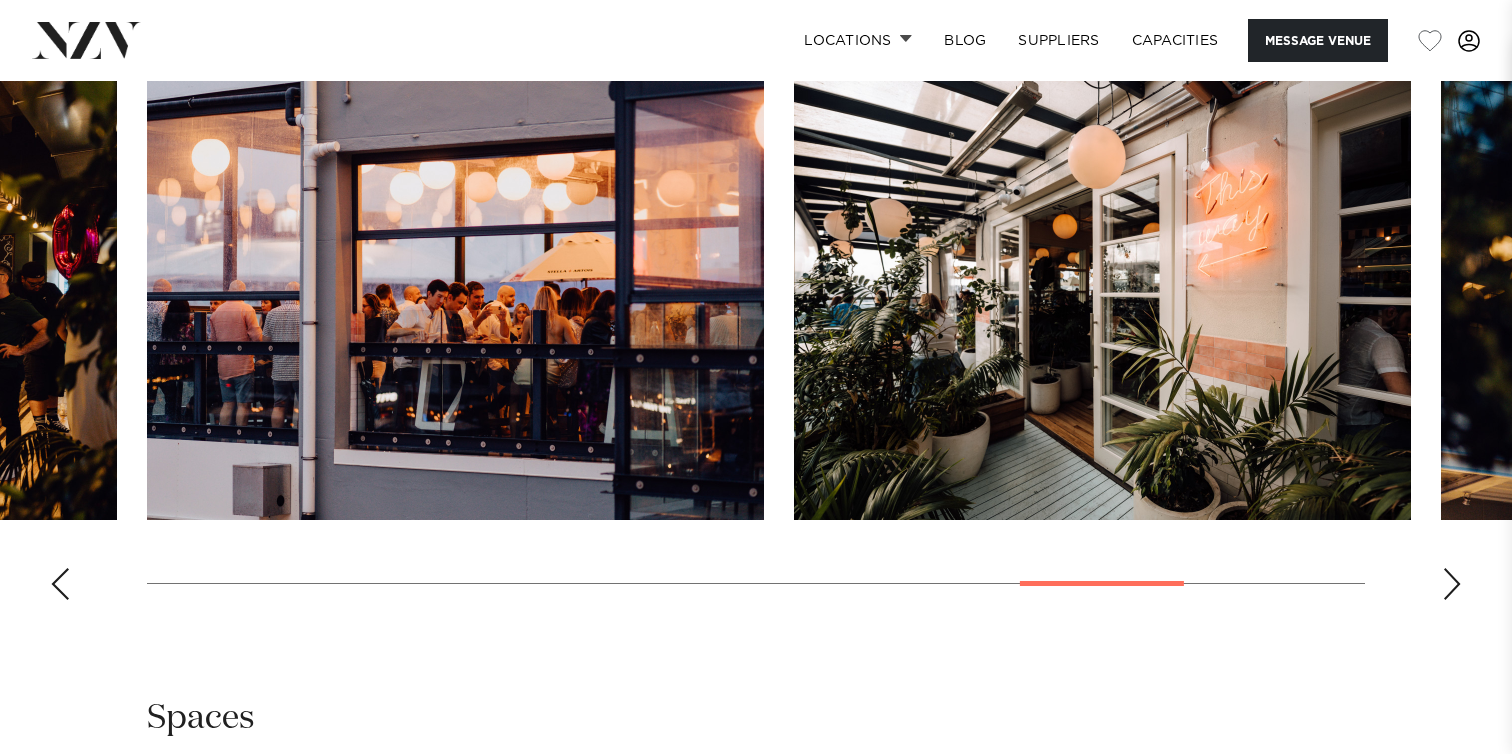 click at bounding box center [1102, 293] 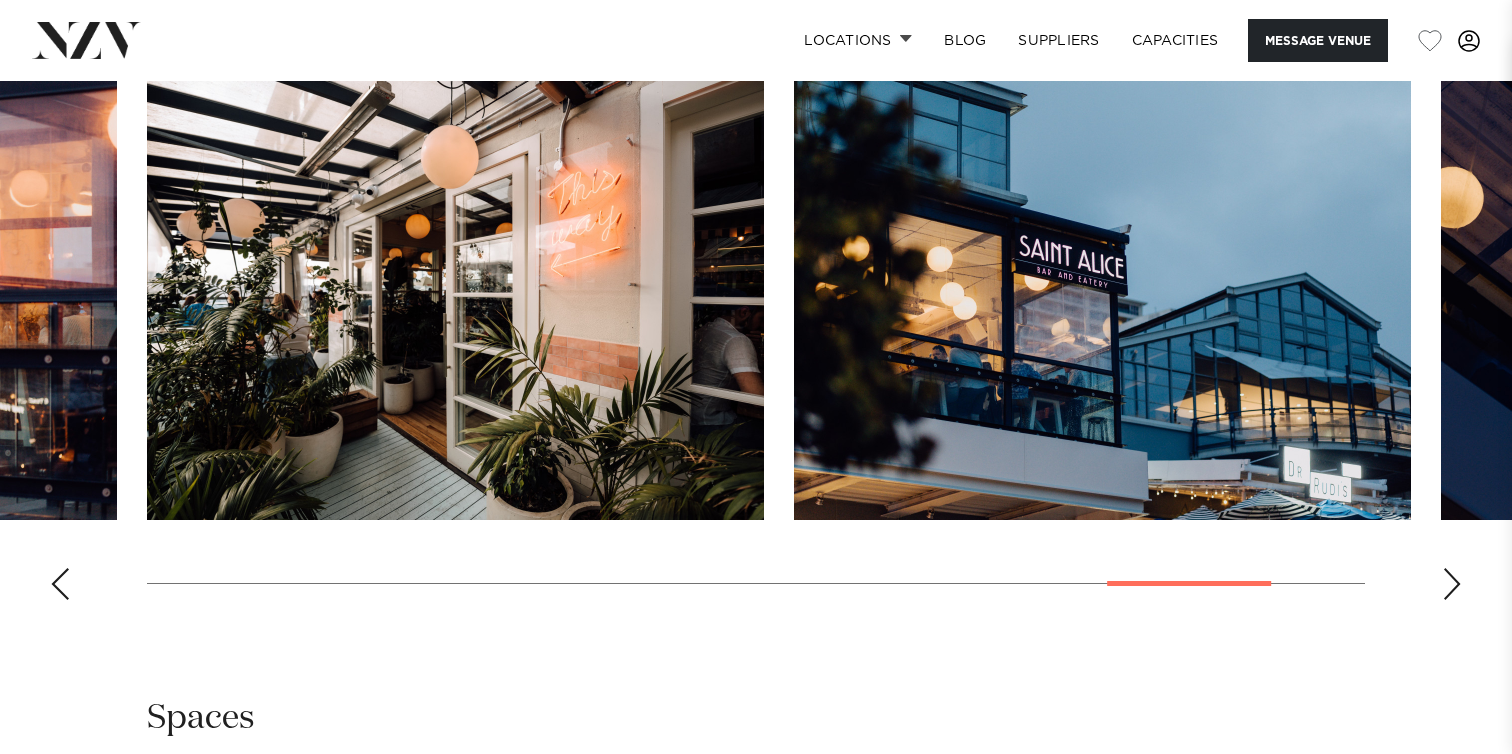 click at bounding box center [60, 584] 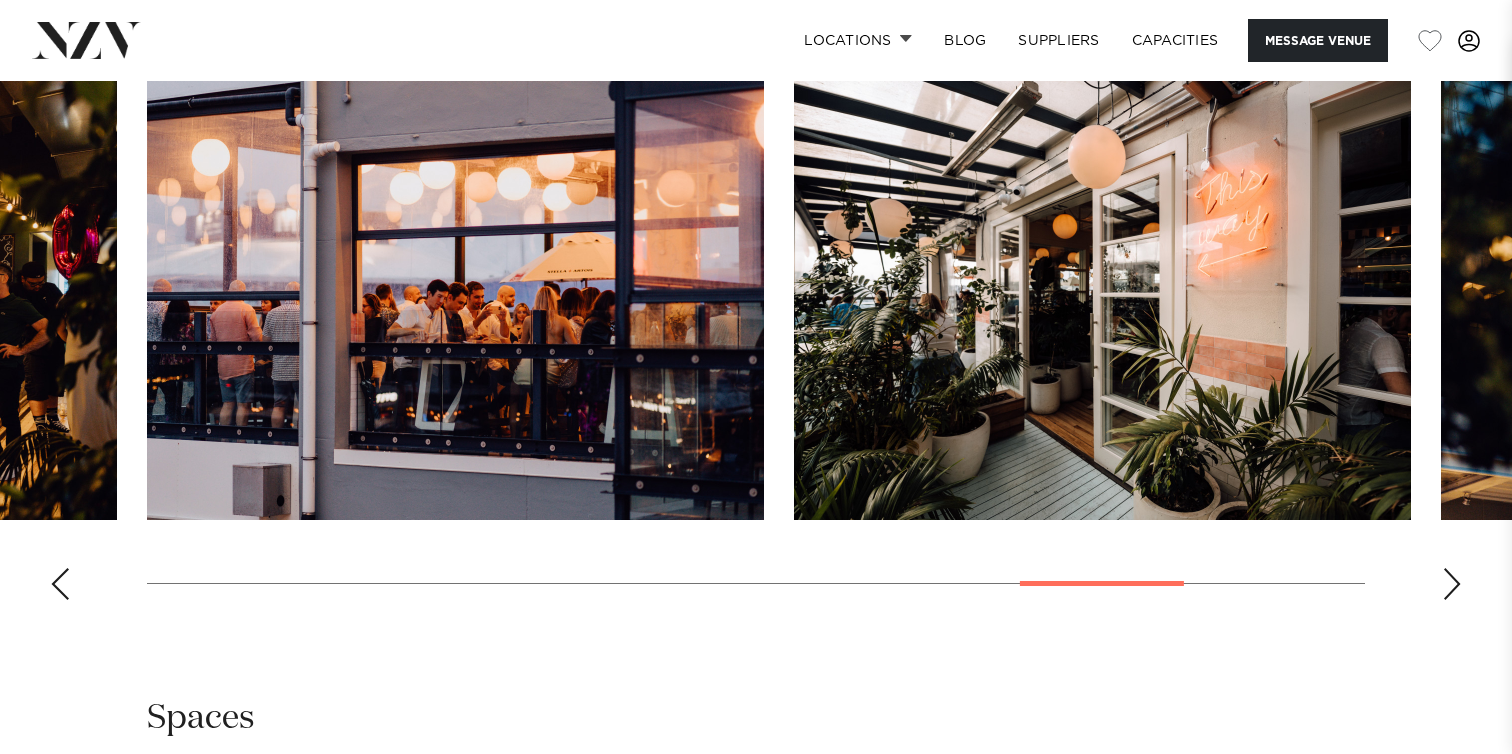 click at bounding box center (60, 584) 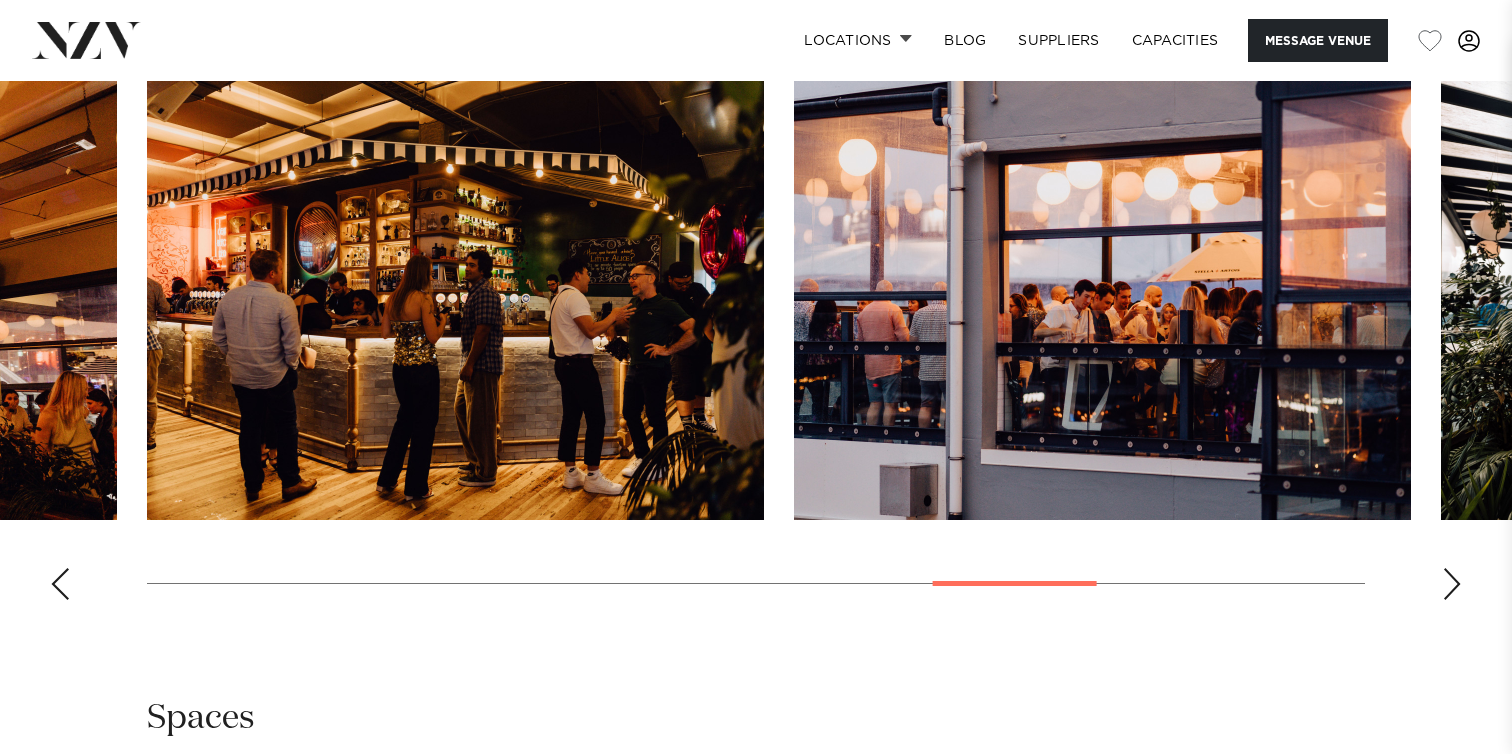 click at bounding box center (60, 584) 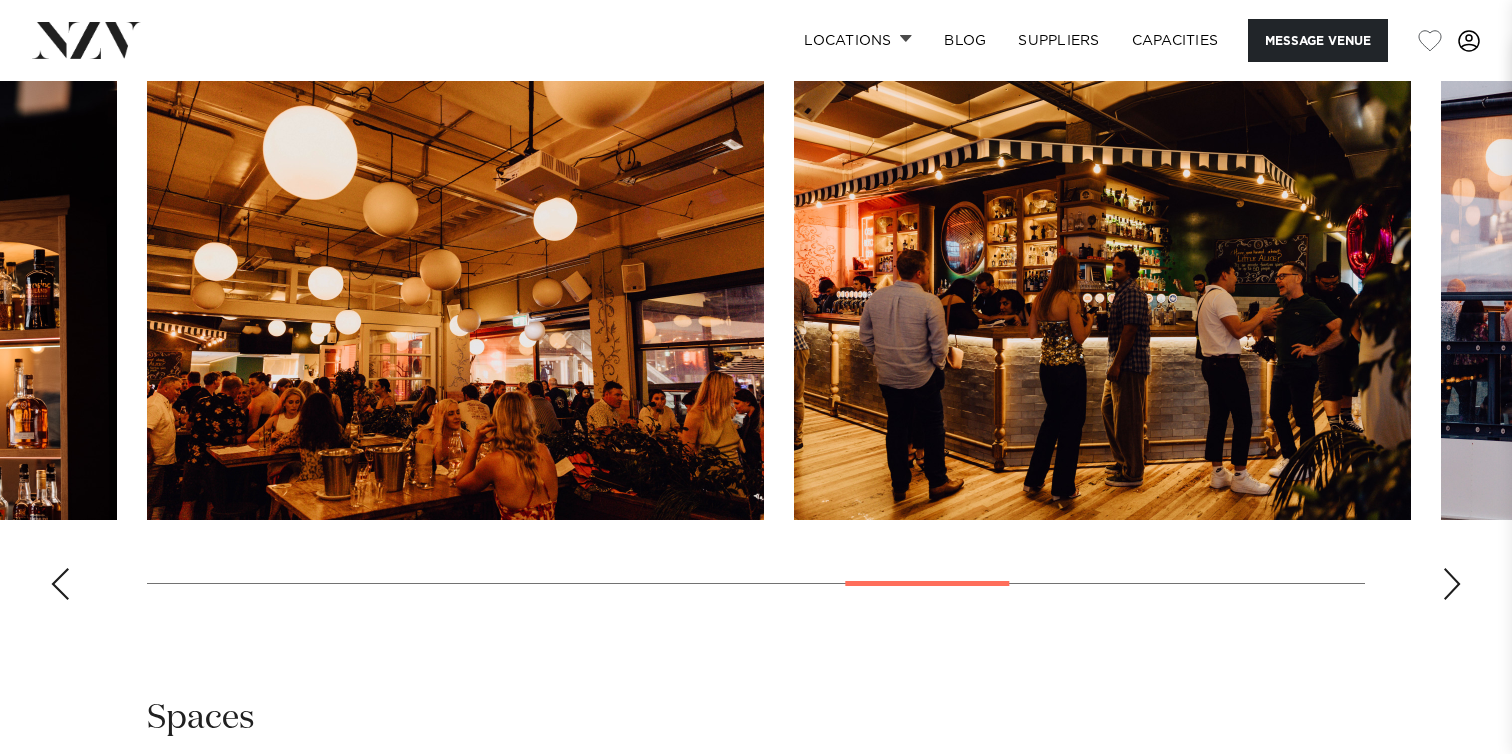click at bounding box center [60, 584] 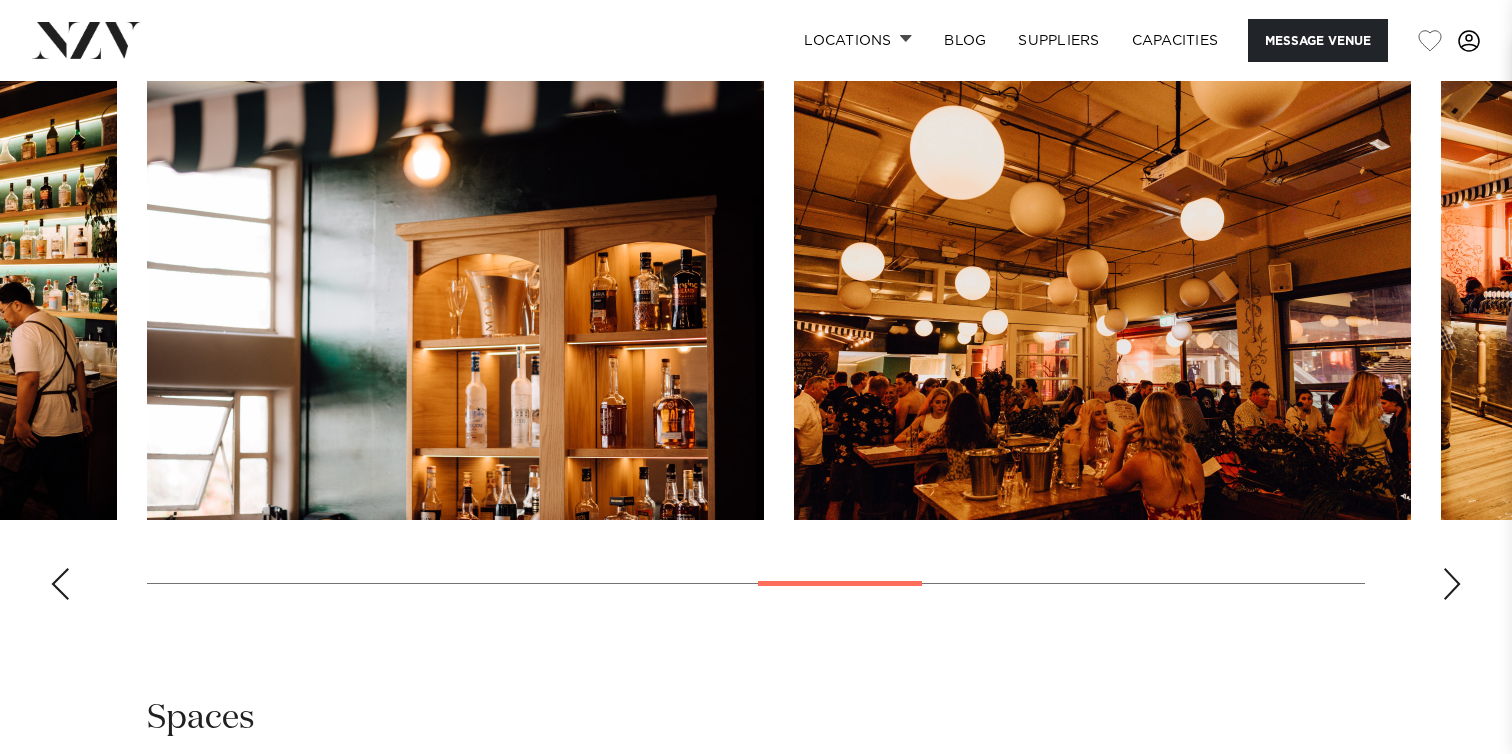 click at bounding box center (60, 584) 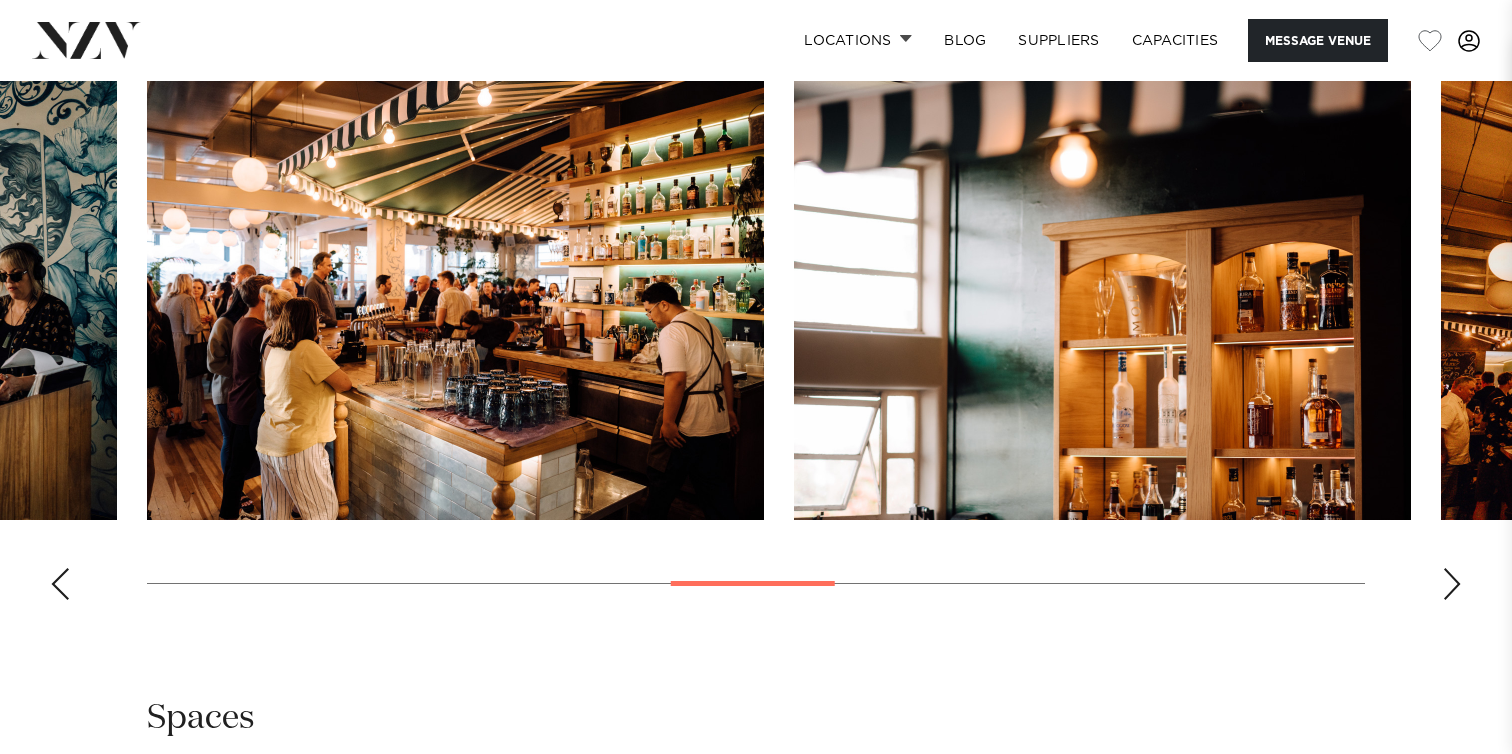 click at bounding box center (60, 584) 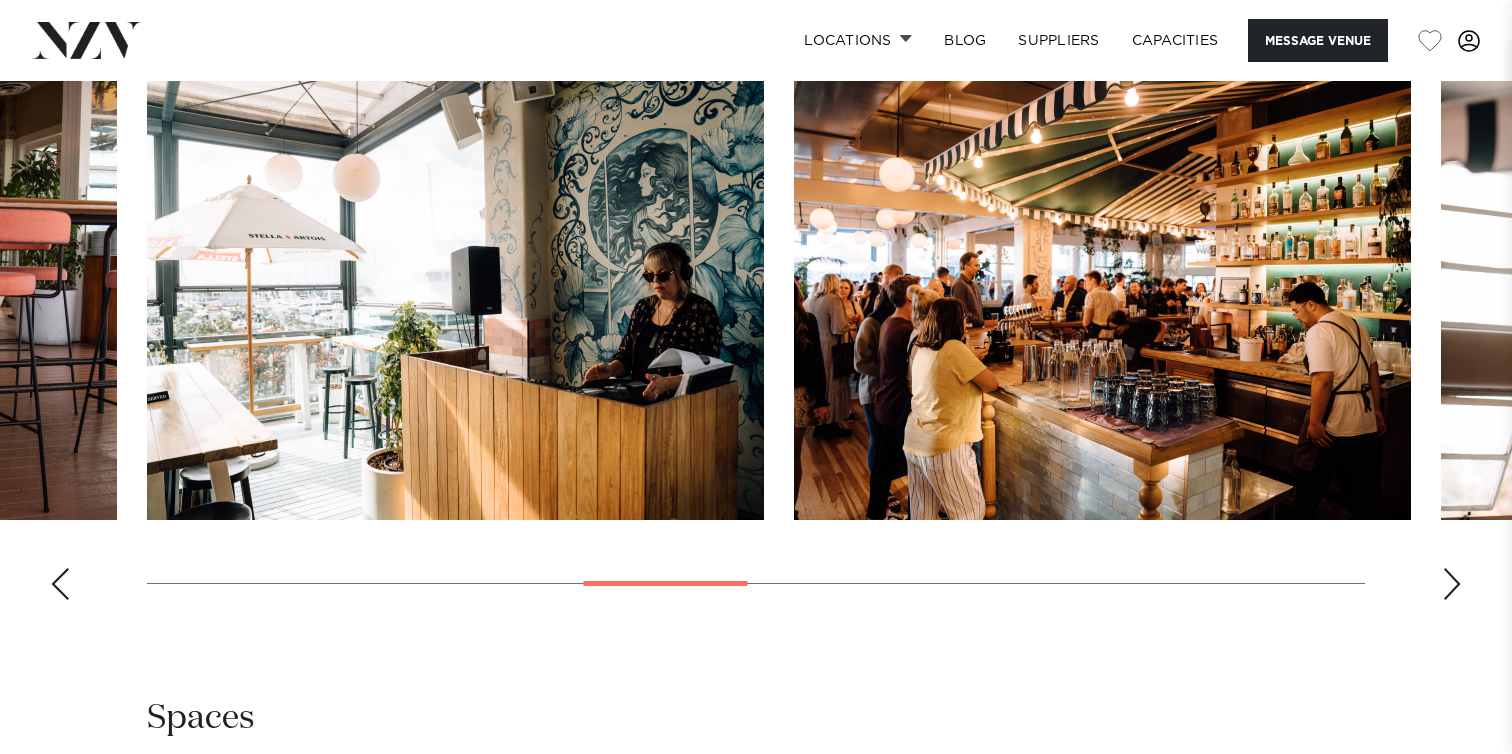 click at bounding box center (60, 584) 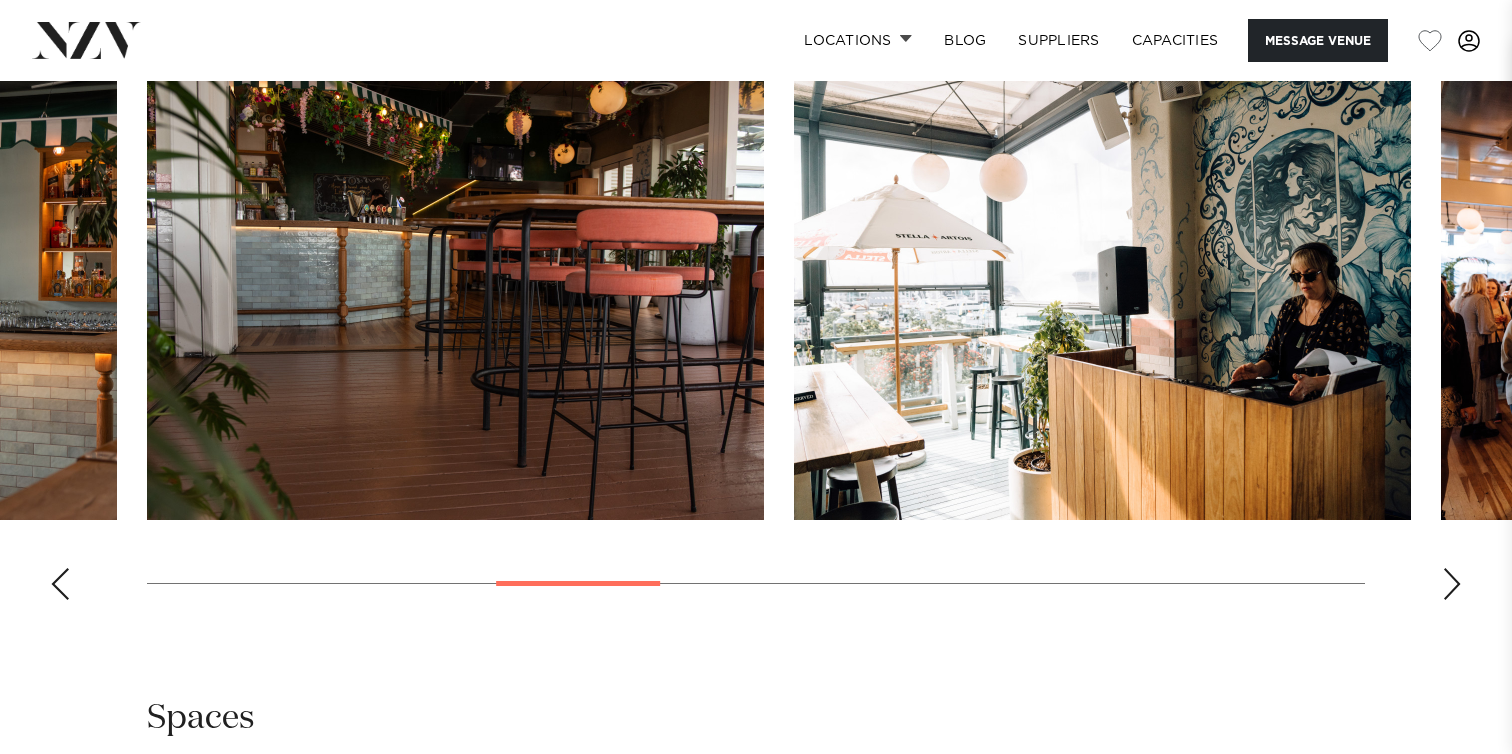 click at bounding box center [60, 584] 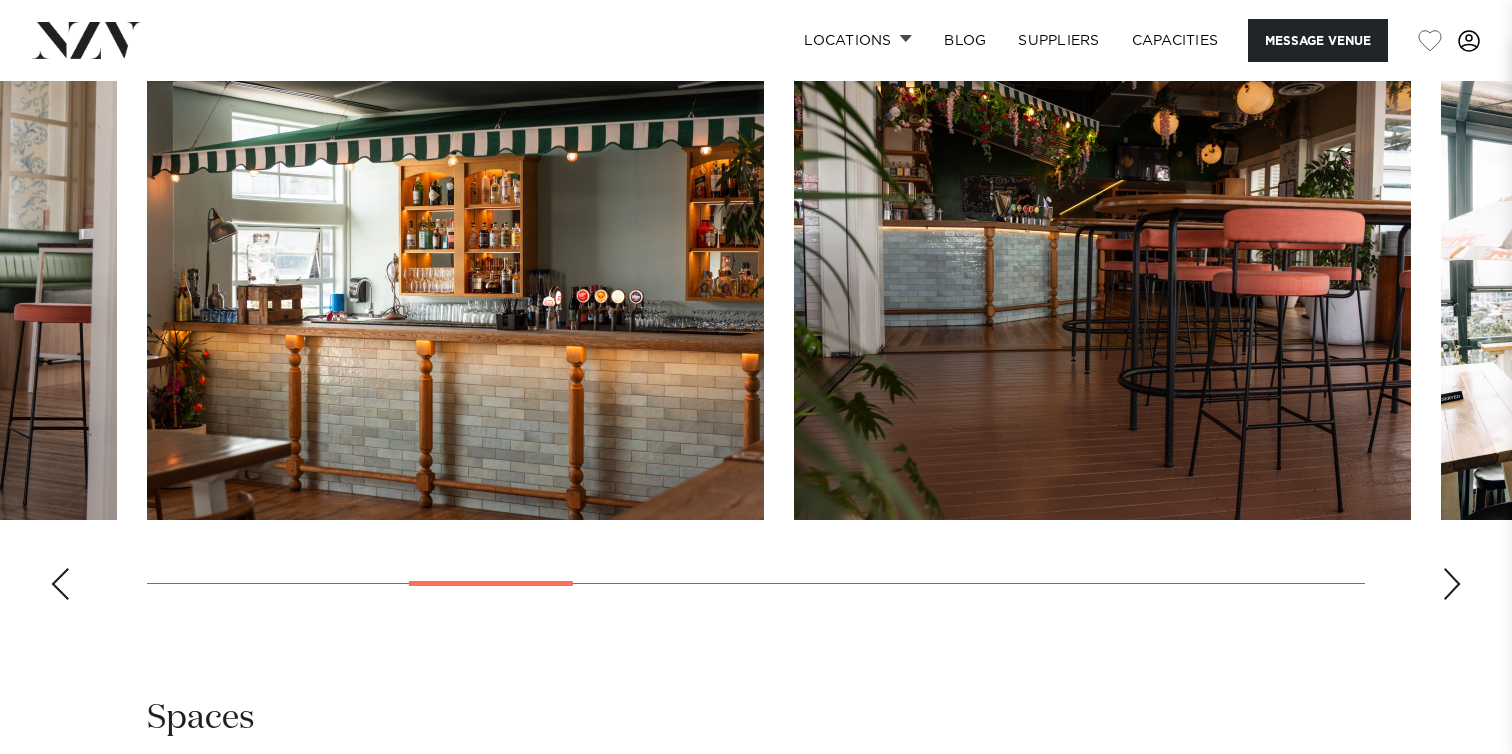 click at bounding box center (455, 293) 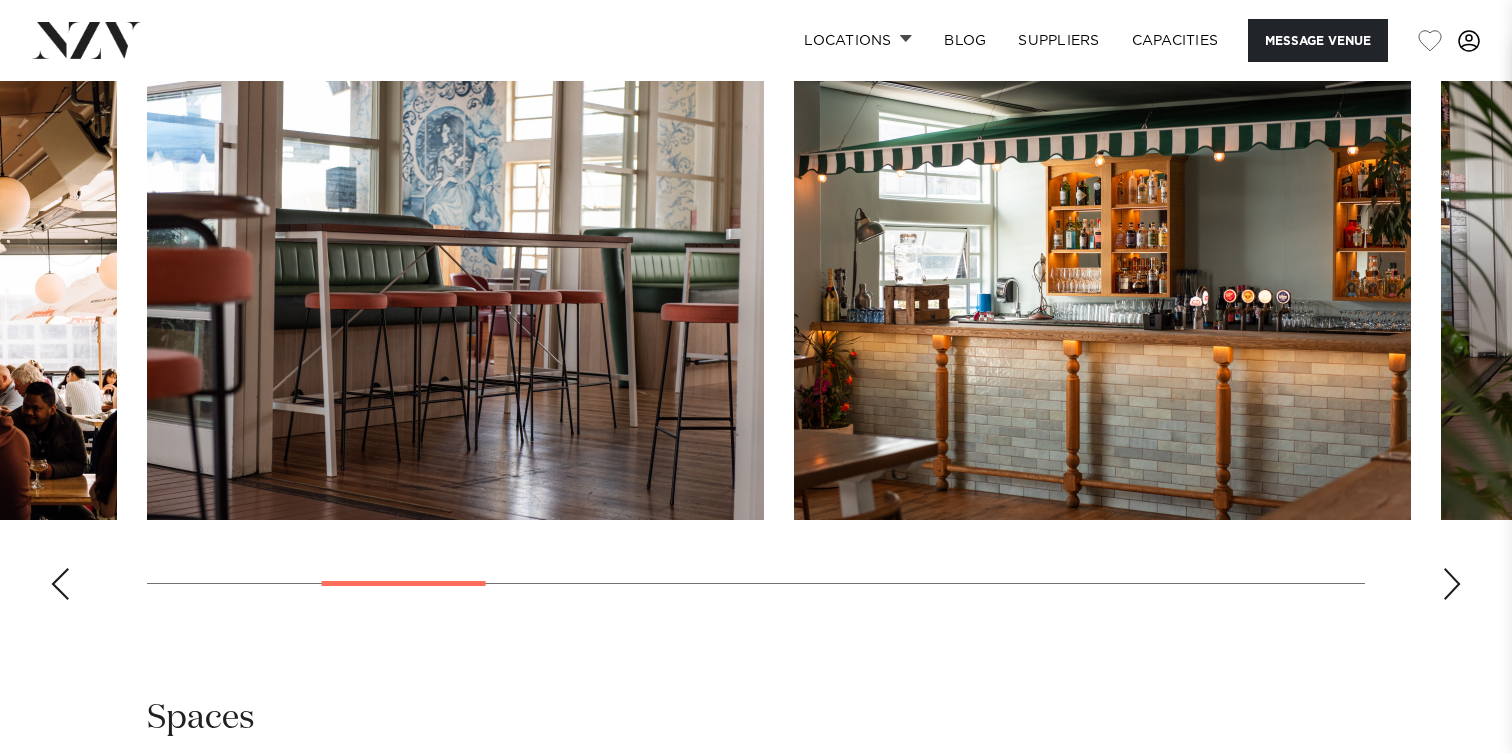 click at bounding box center [60, 584] 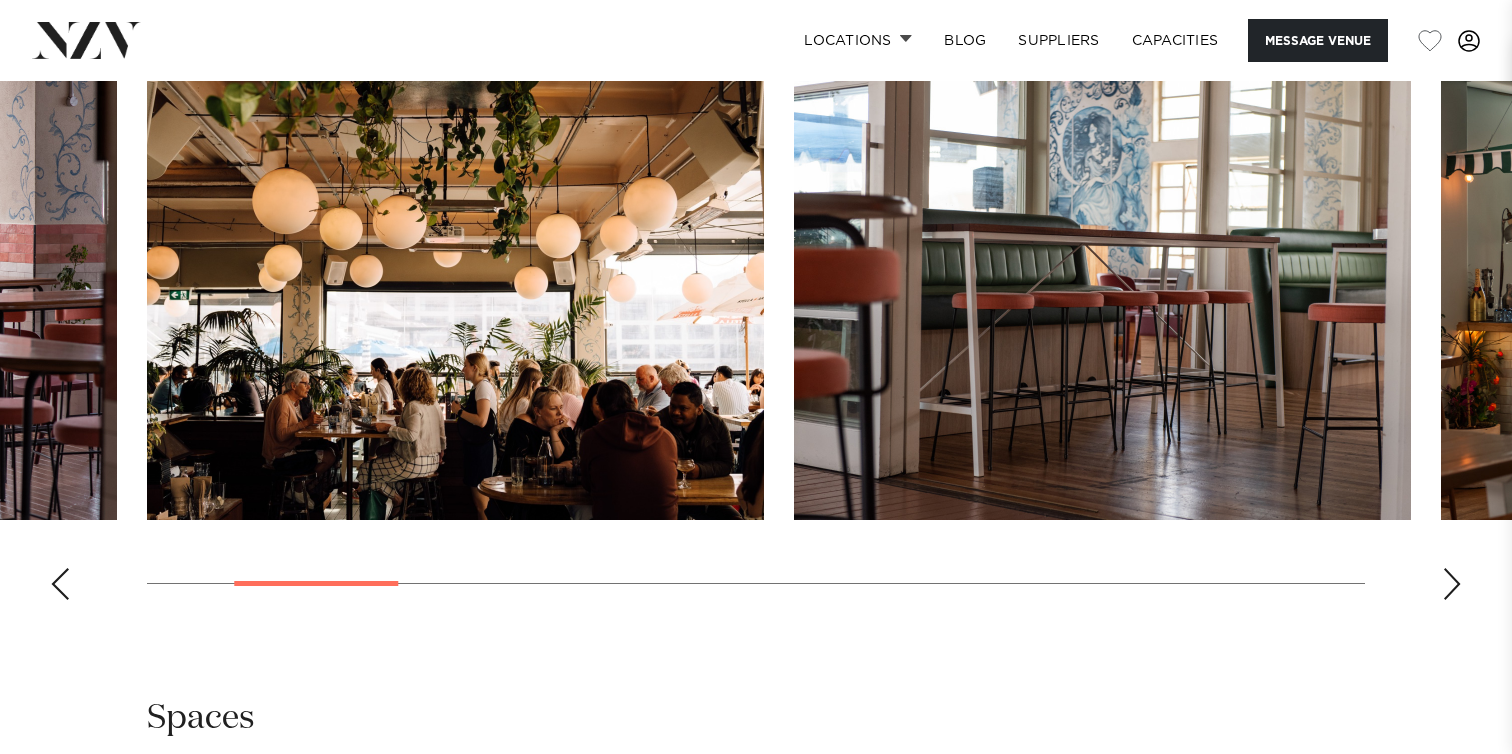 click at bounding box center (60, 584) 